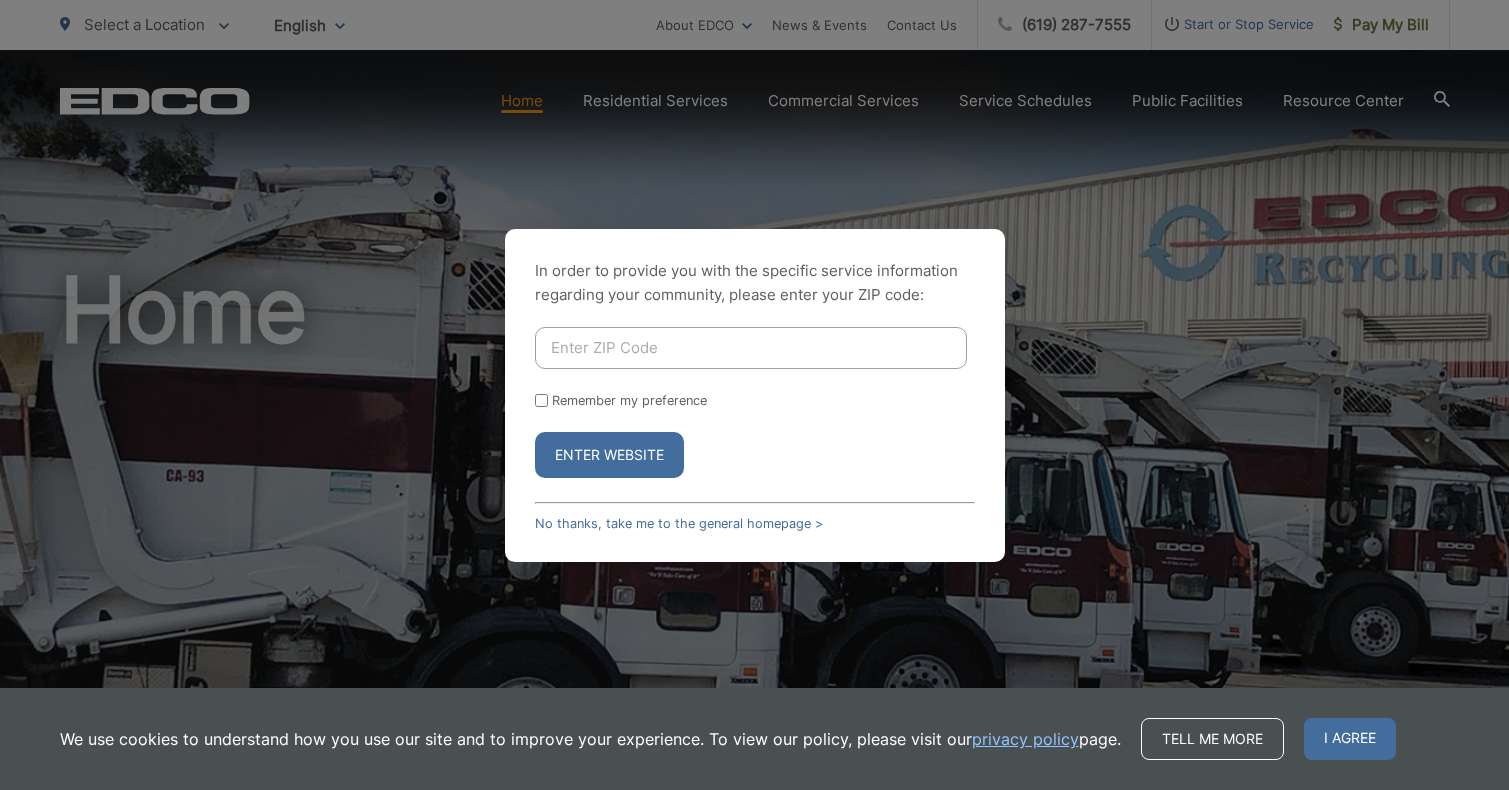 scroll, scrollTop: 0, scrollLeft: 0, axis: both 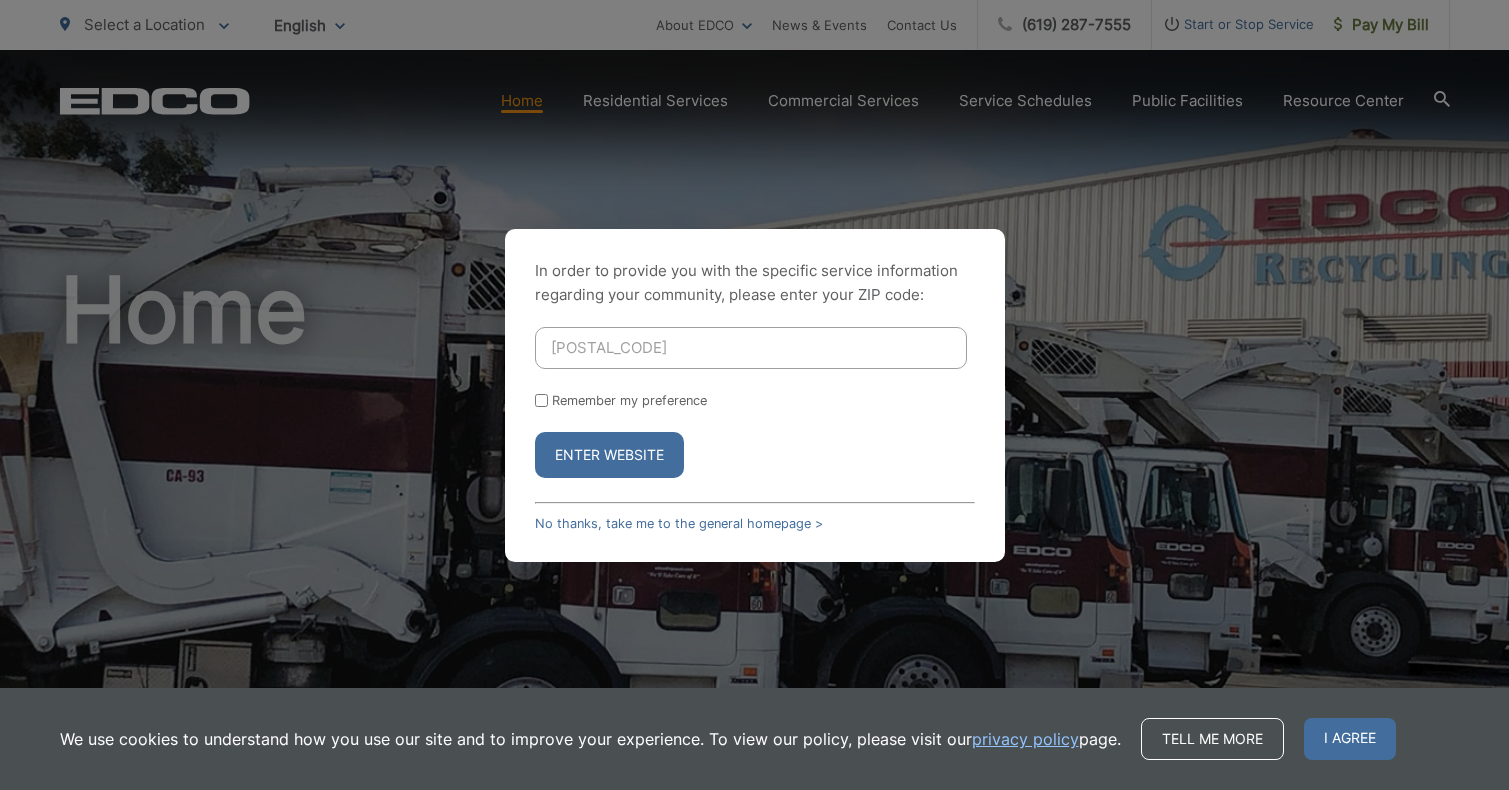 type on "92078" 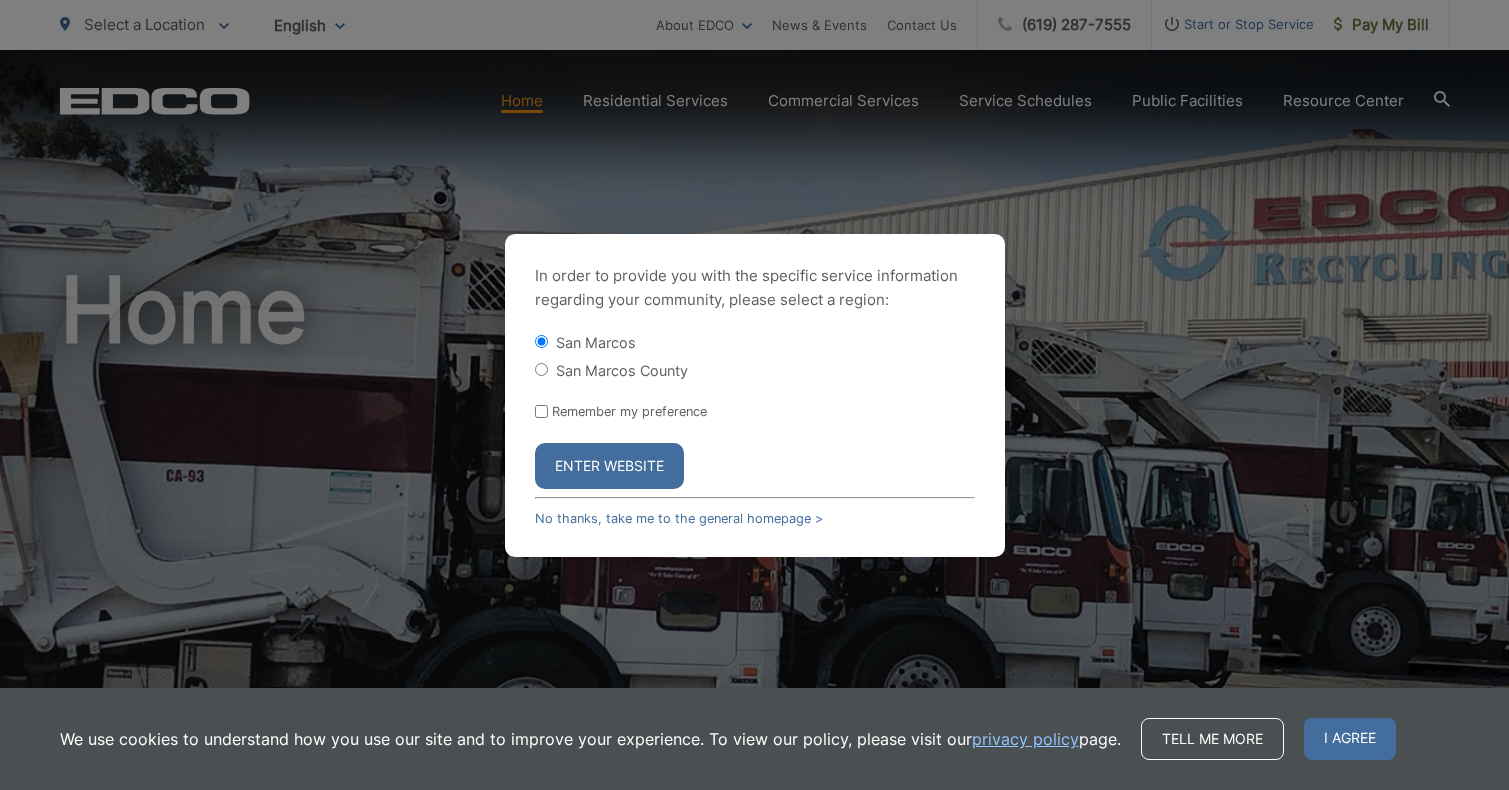 click on "Enter Website" at bounding box center (609, 466) 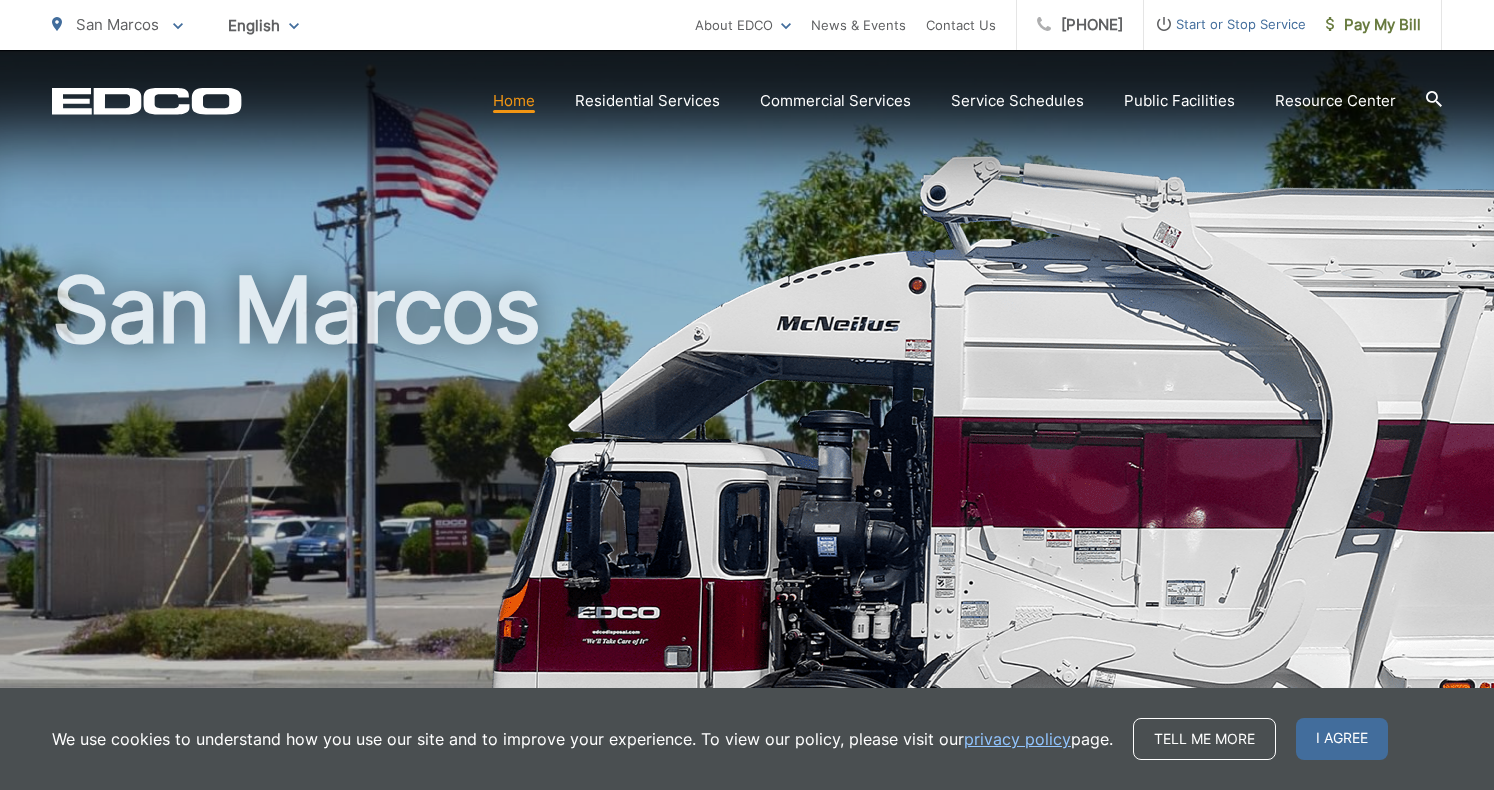 scroll, scrollTop: 0, scrollLeft: 0, axis: both 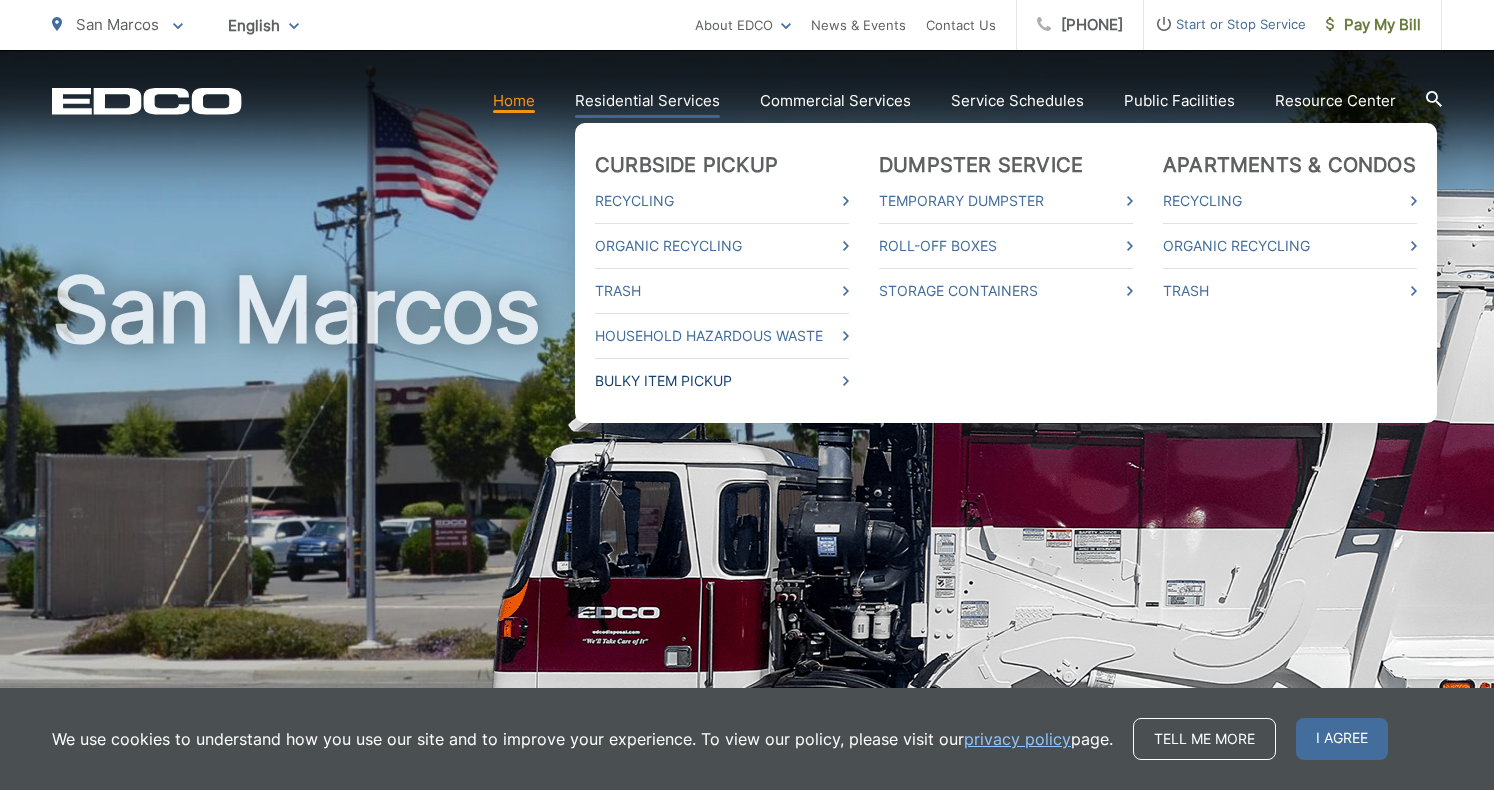 click on "Bulky Item Pickup" at bounding box center (722, 381) 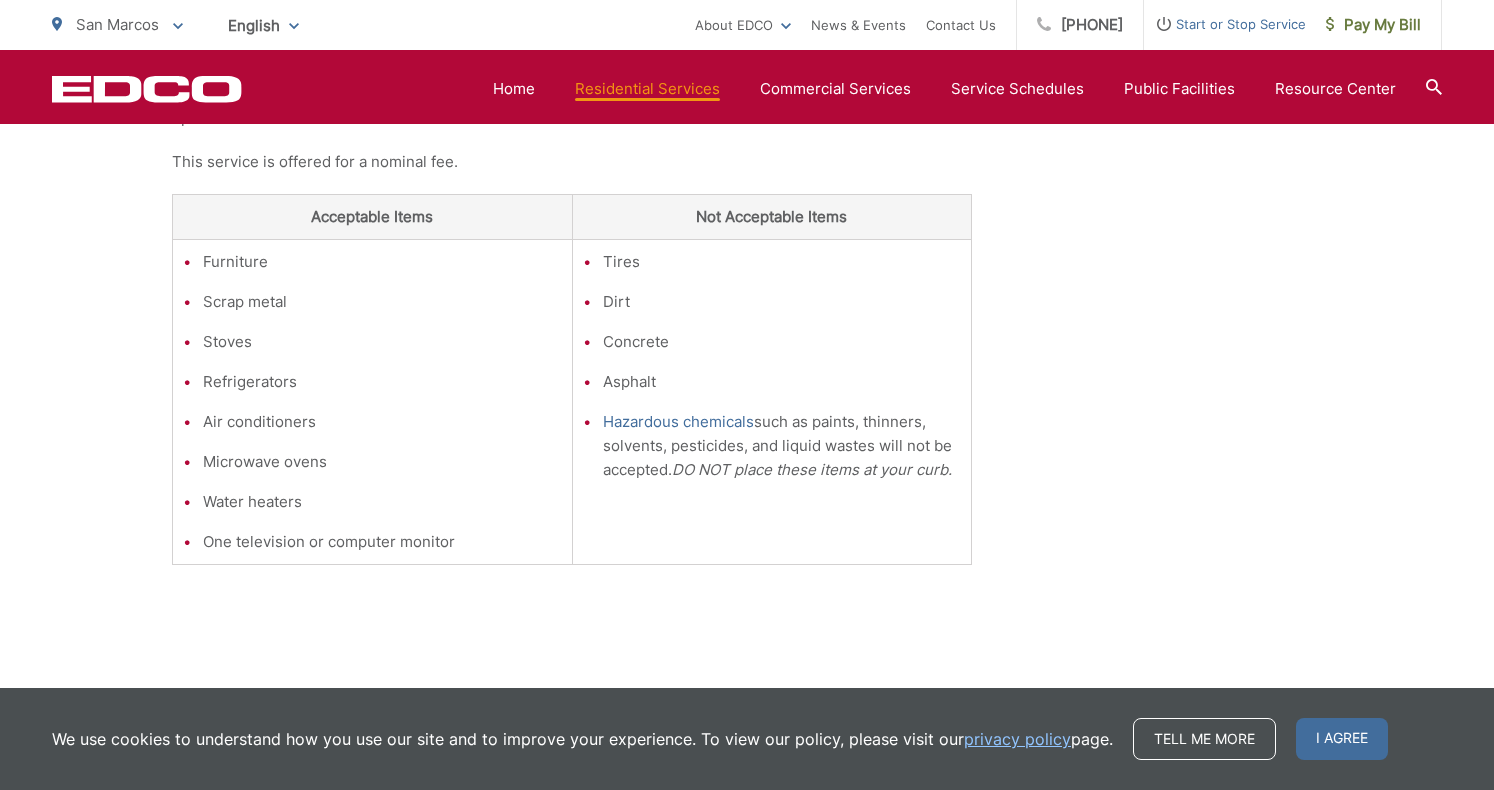 scroll, scrollTop: 536, scrollLeft: 0, axis: vertical 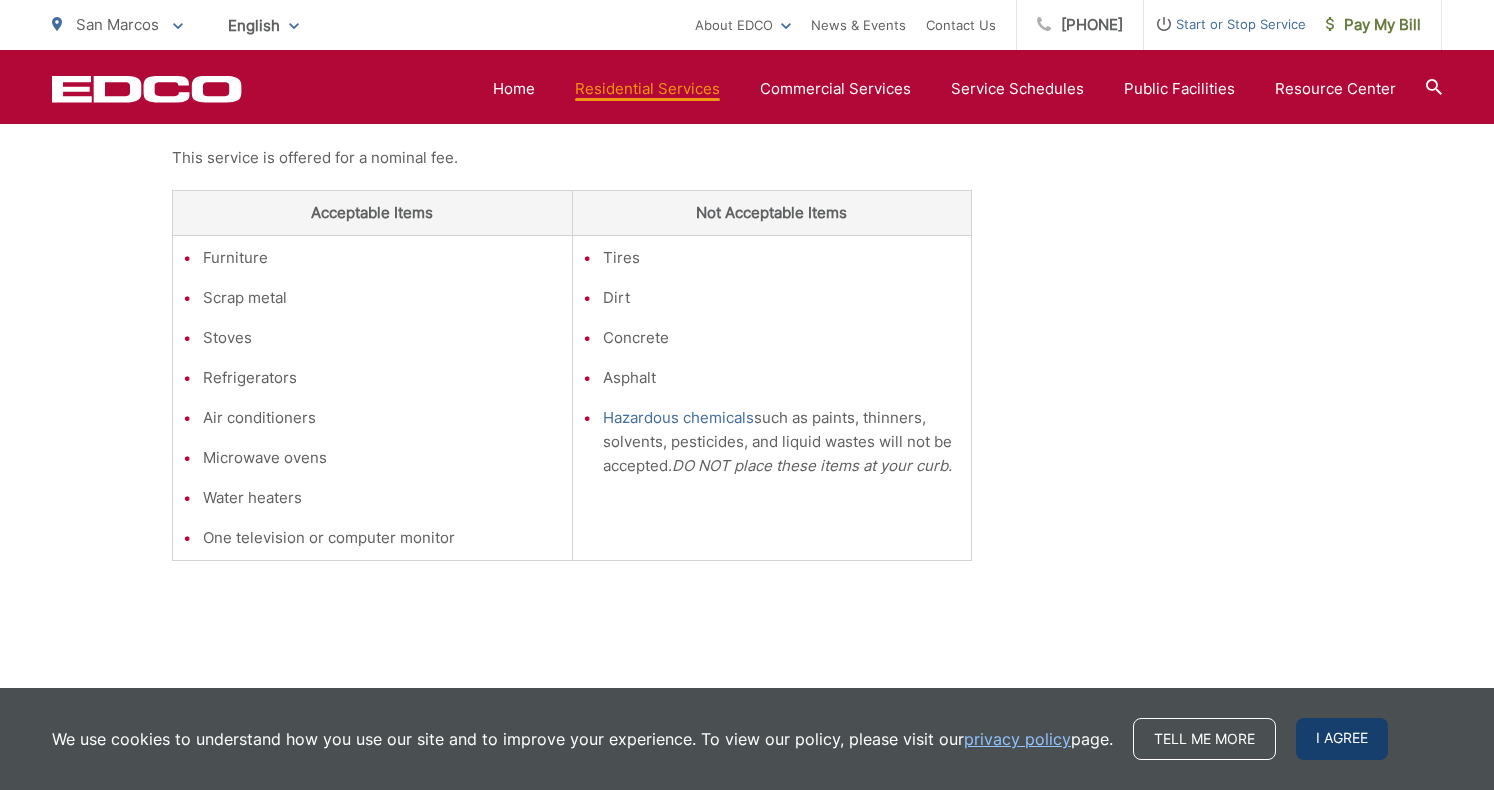 click on "I agree" at bounding box center (1342, 739) 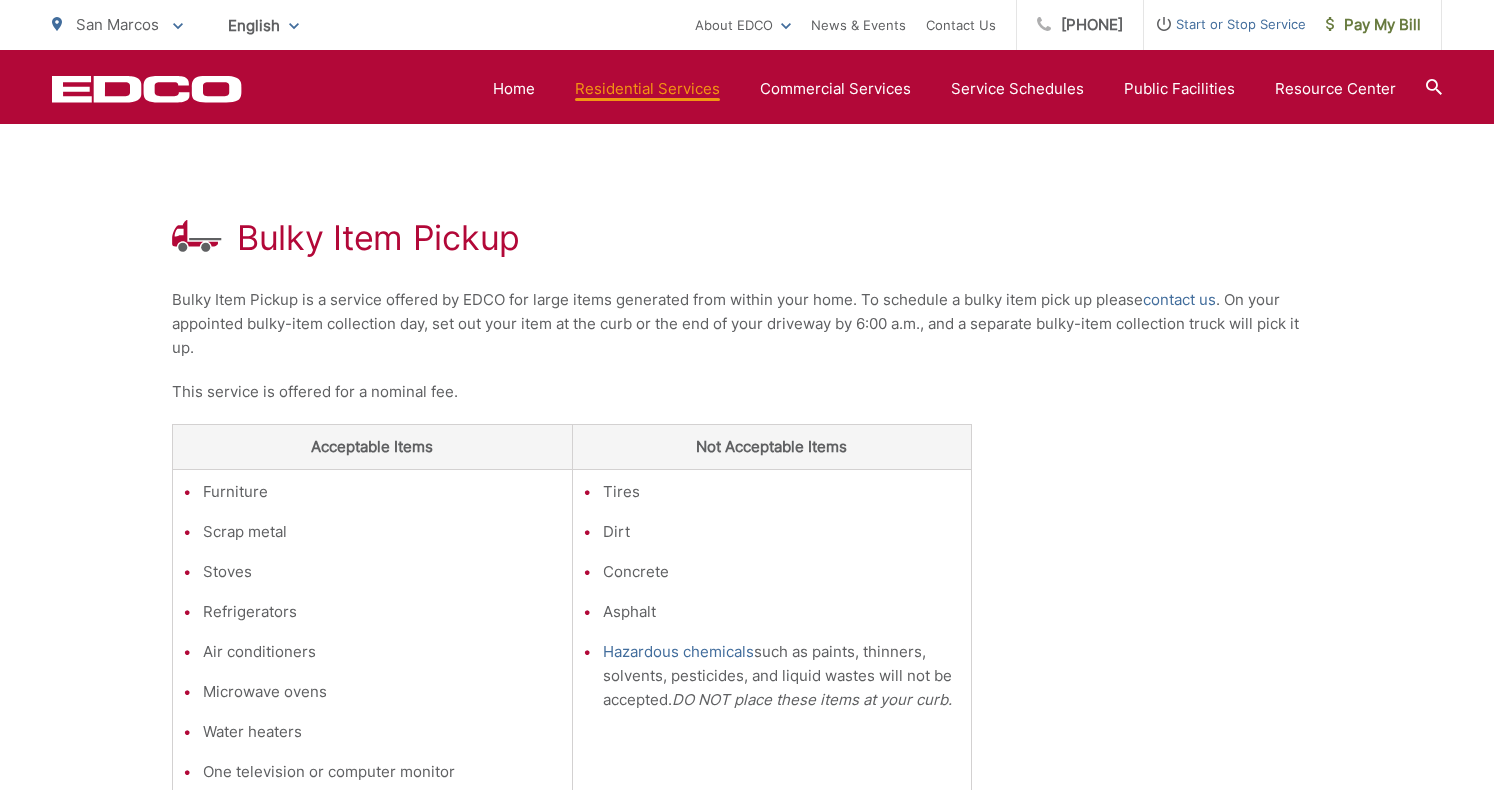 scroll, scrollTop: 253, scrollLeft: 0, axis: vertical 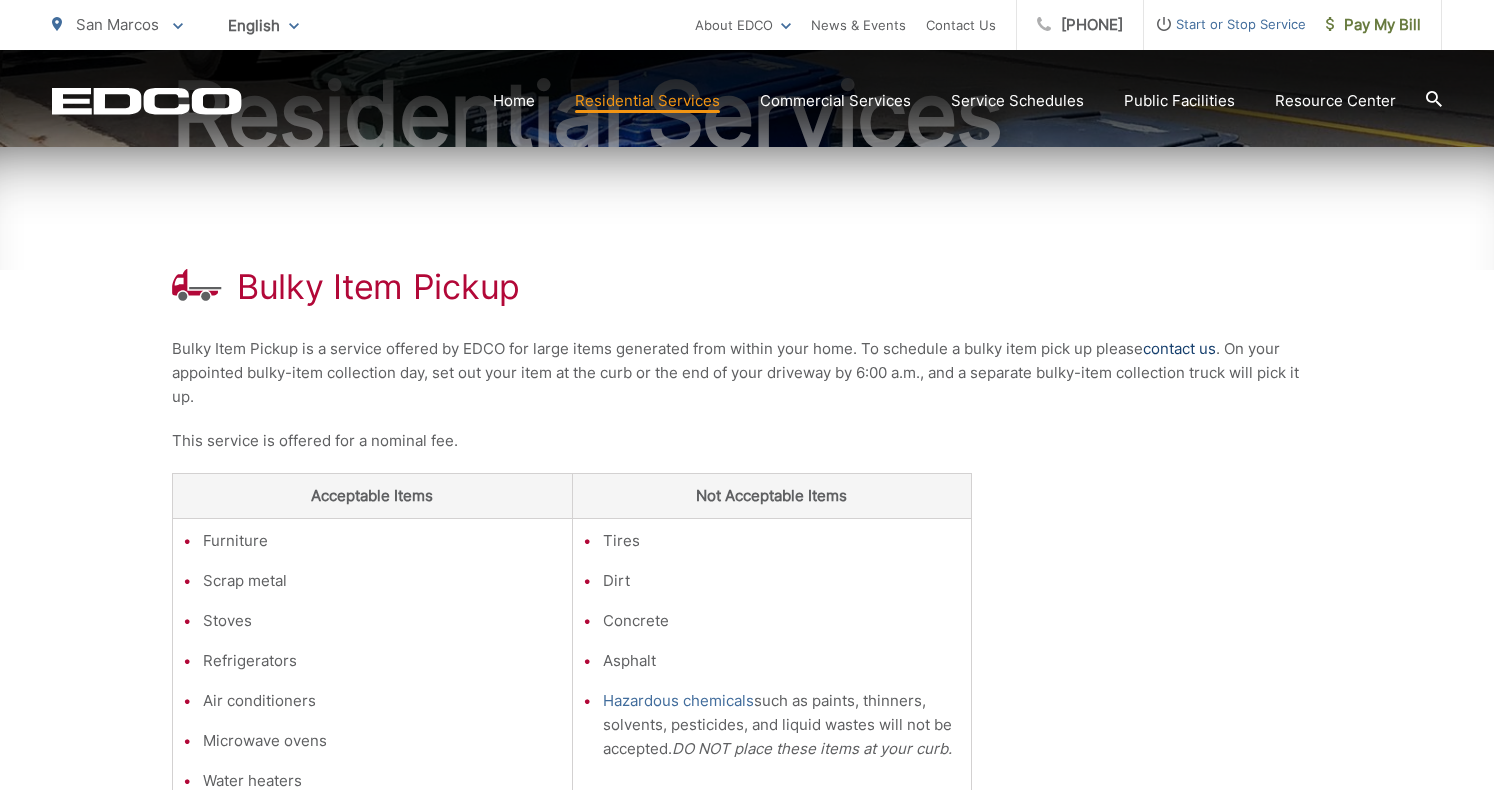 click on "contact us" at bounding box center [1179, 349] 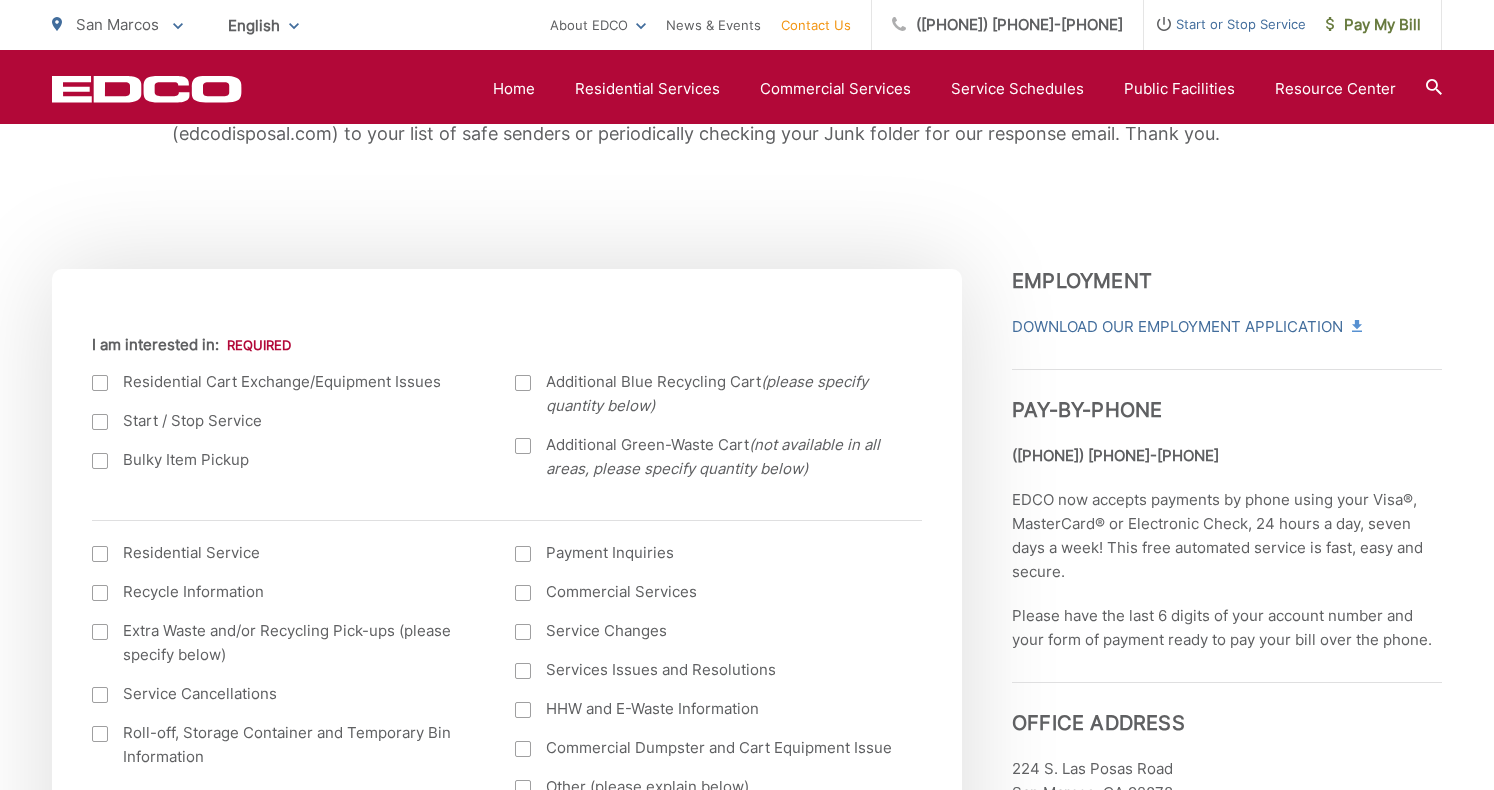 scroll, scrollTop: 633, scrollLeft: 0, axis: vertical 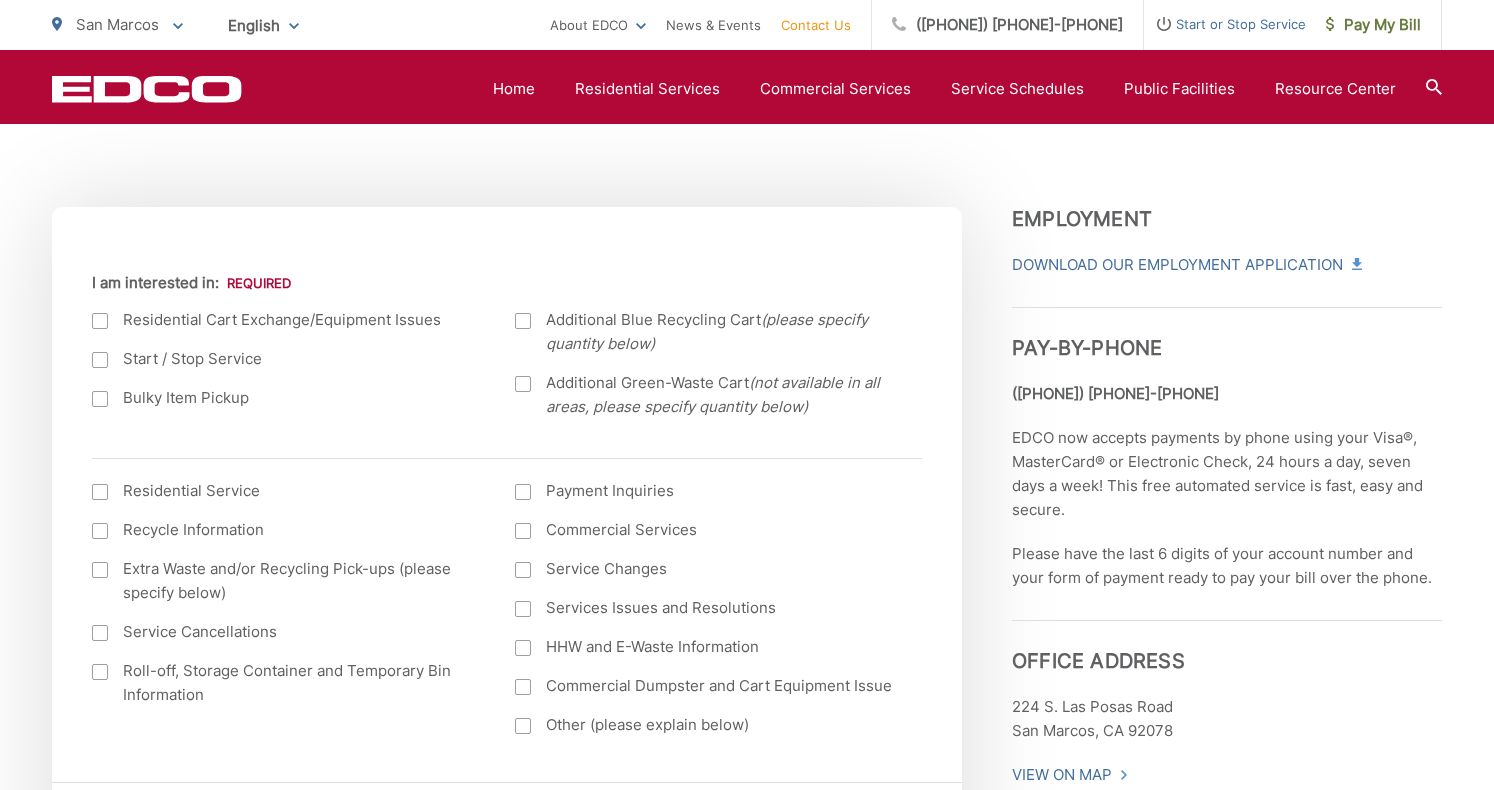 click at bounding box center [100, 399] 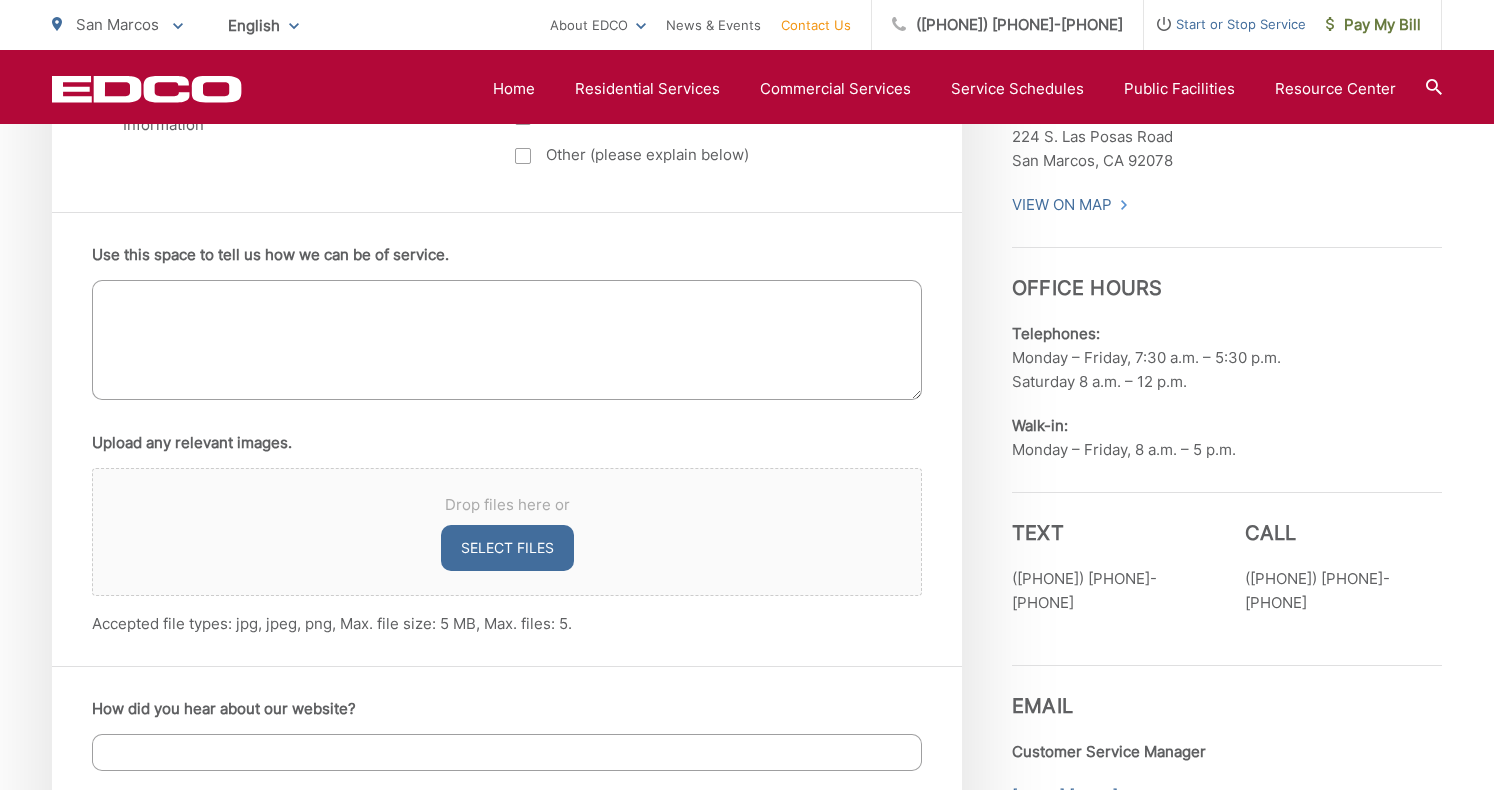 scroll, scrollTop: 1204, scrollLeft: 0, axis: vertical 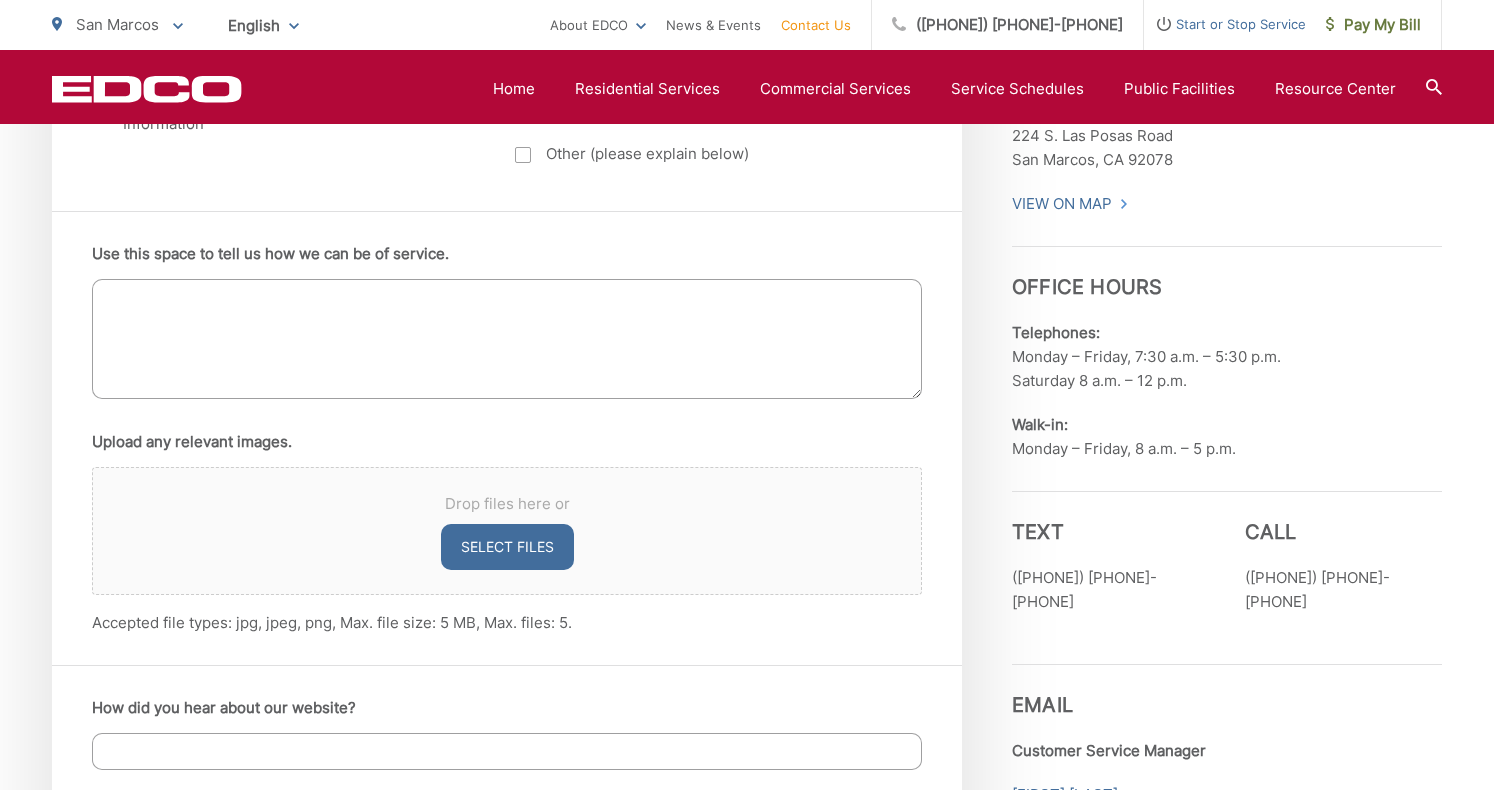 click on "Select files" at bounding box center (507, 547) 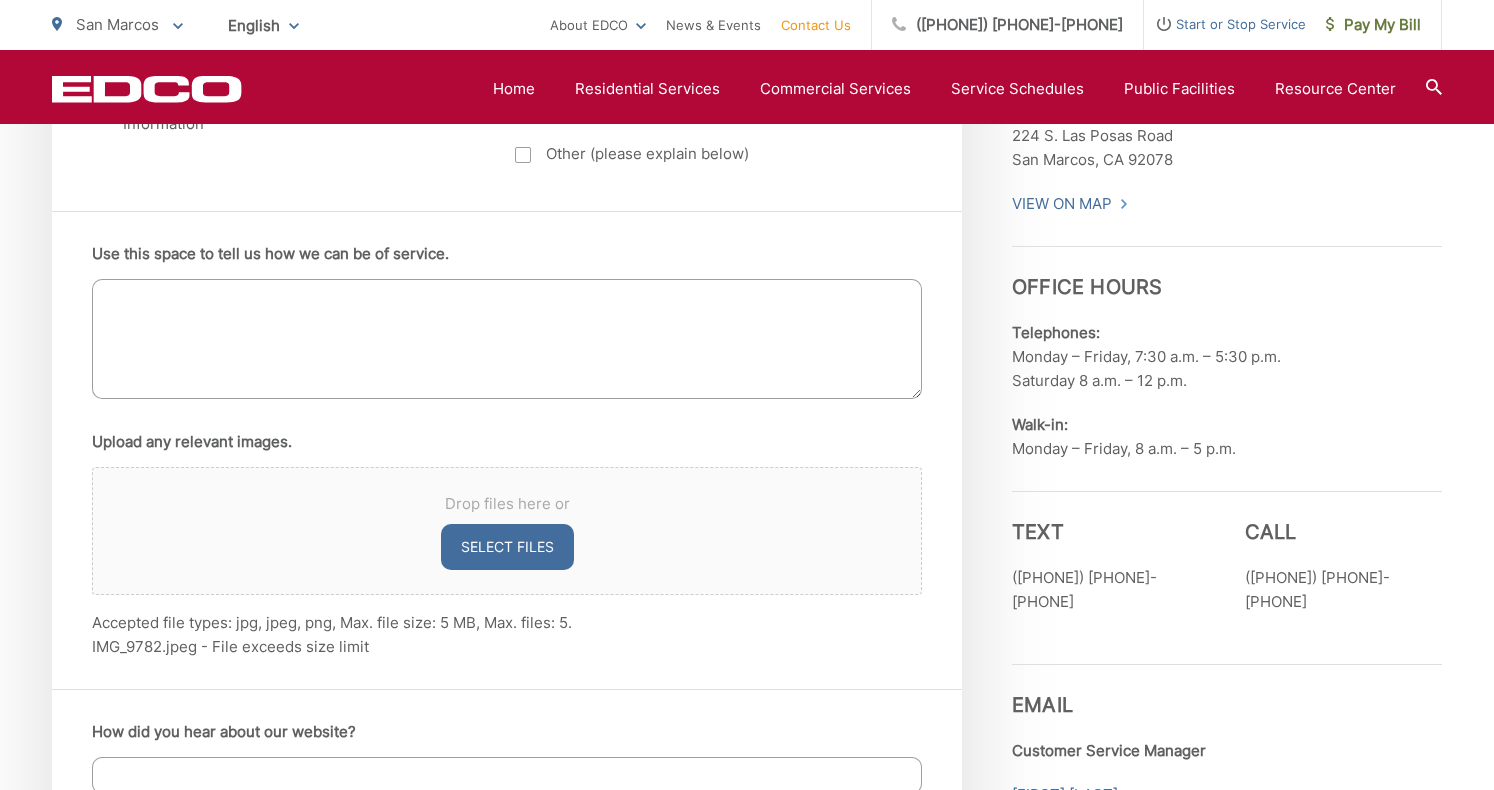 click on "Use this space to tell us how we can be of service." at bounding box center (507, 339) 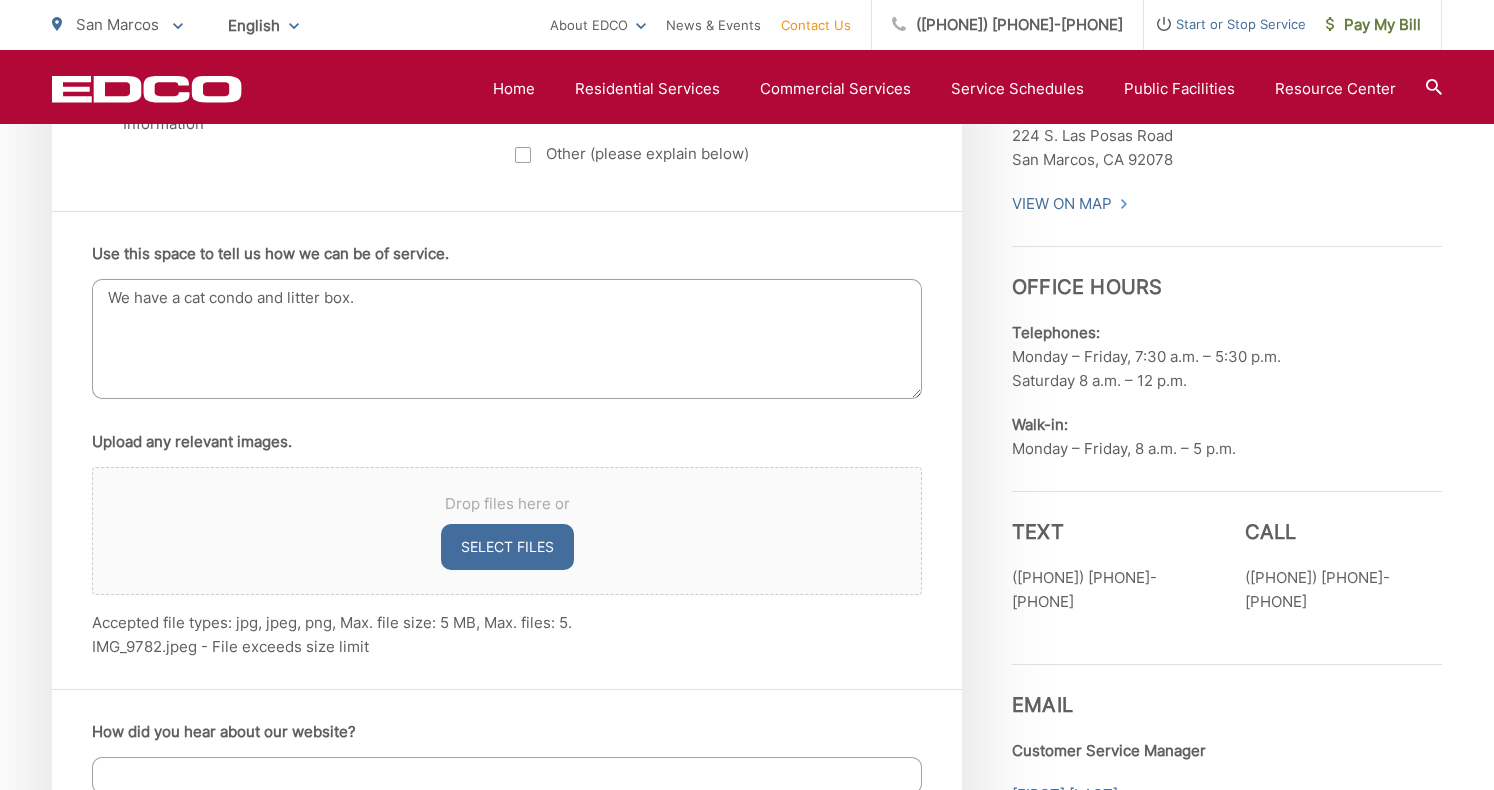 click on "We have a cat condo and litter box." at bounding box center [507, 339] 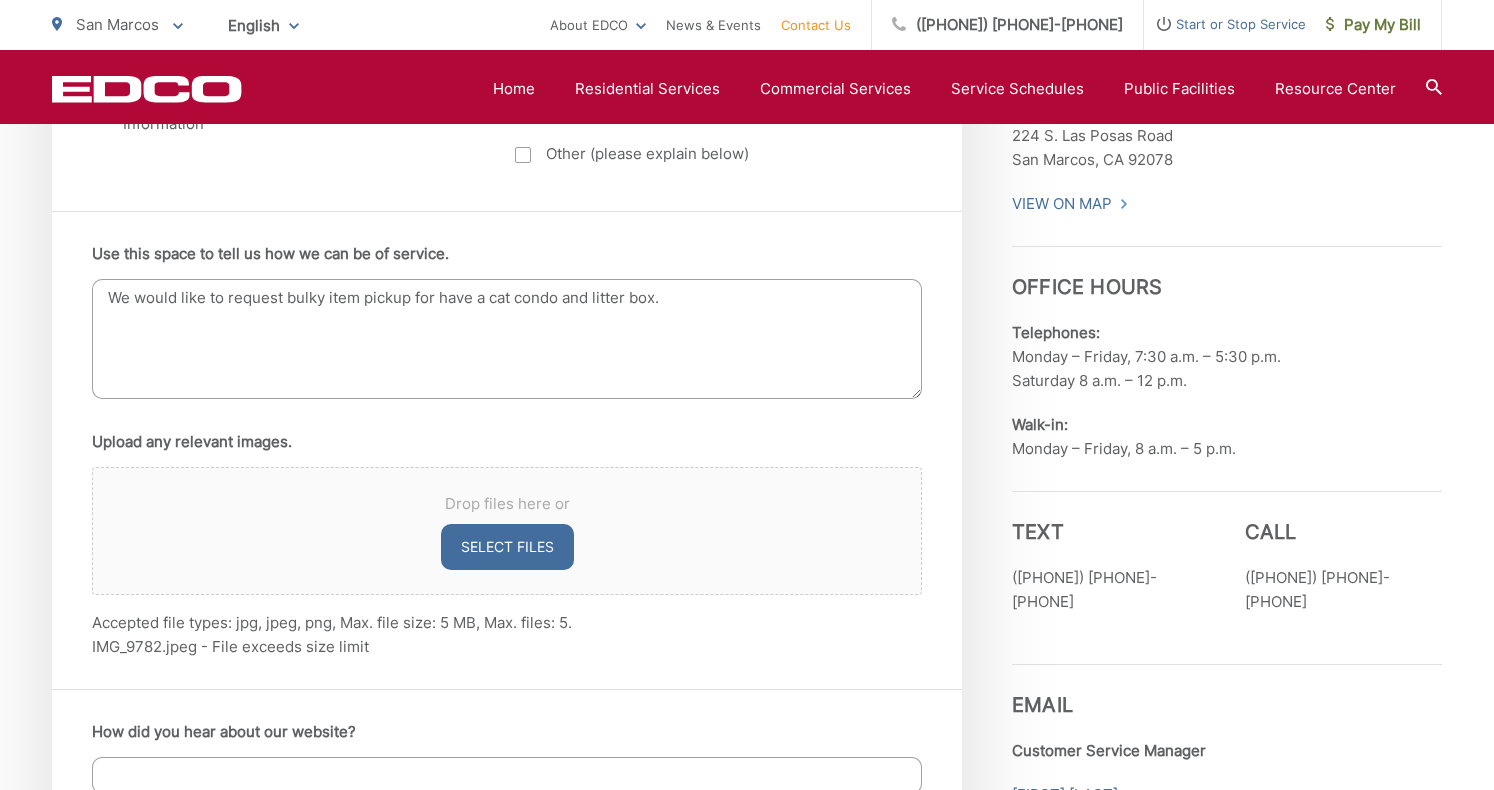 click on "We would like to request bulky item pickup for have a cat condo and litter box." at bounding box center [507, 339] 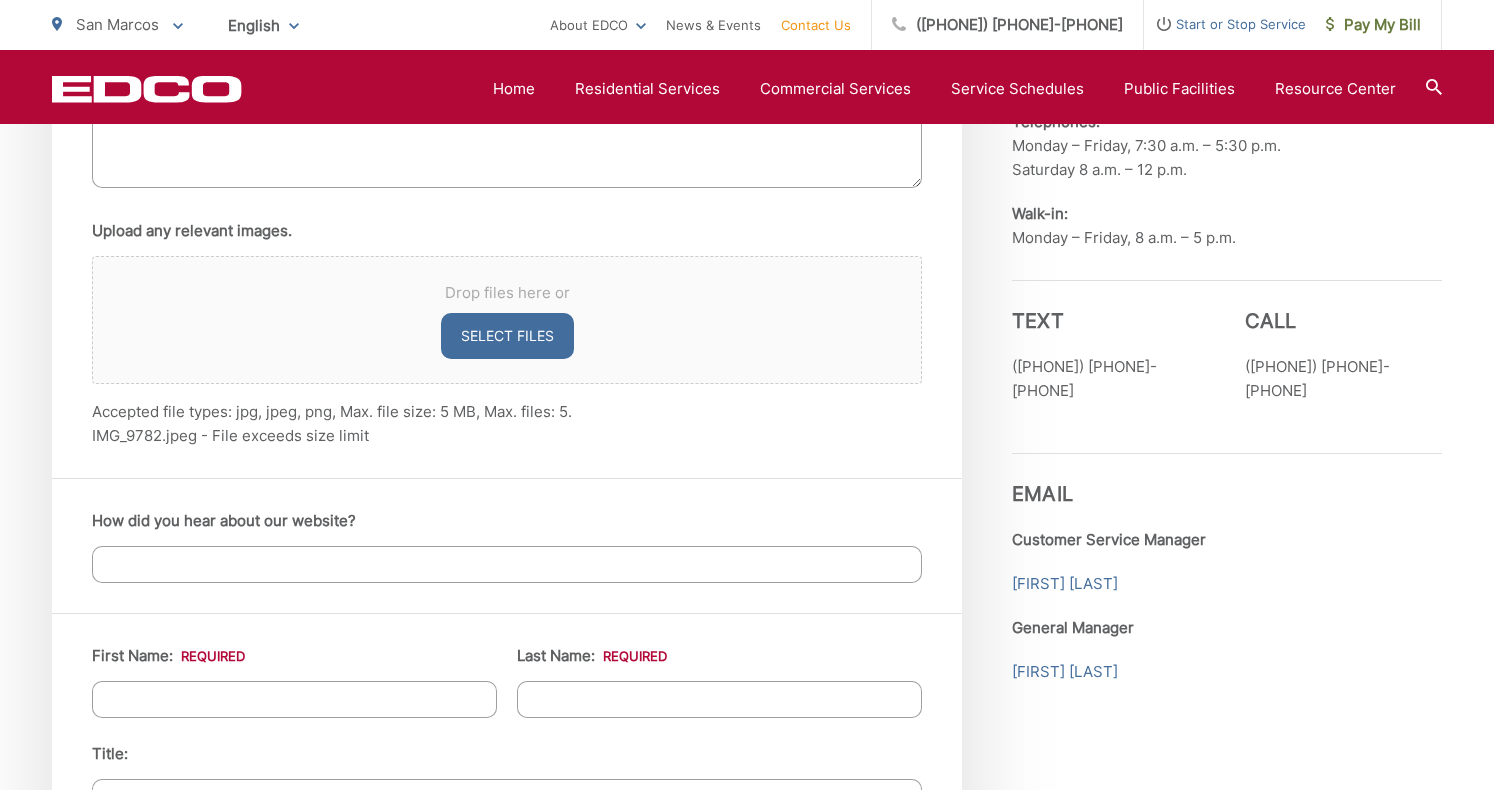 scroll, scrollTop: 1419, scrollLeft: 0, axis: vertical 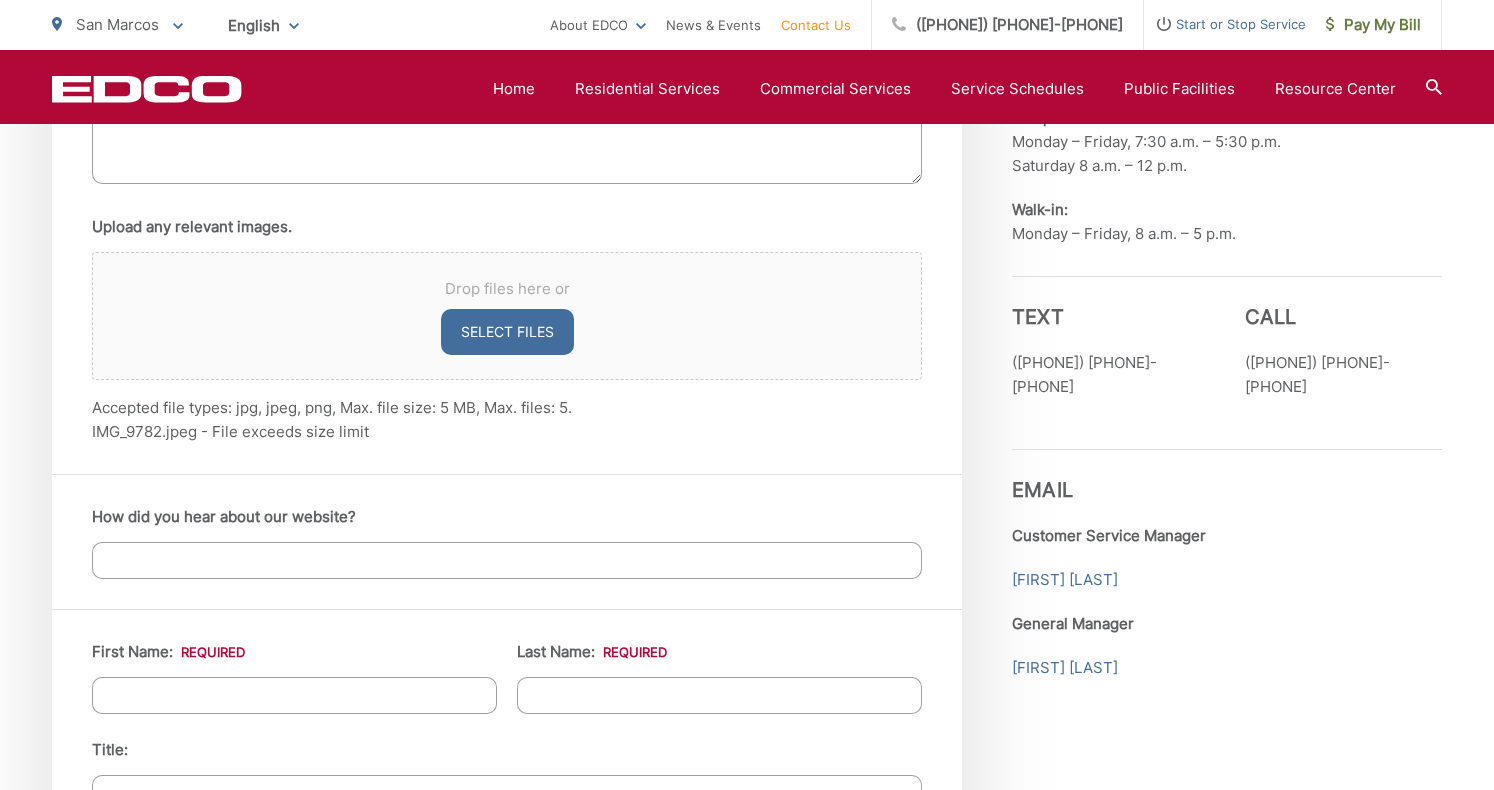 type on "We would like to request bulky item pickup for a cat condo and litter box." 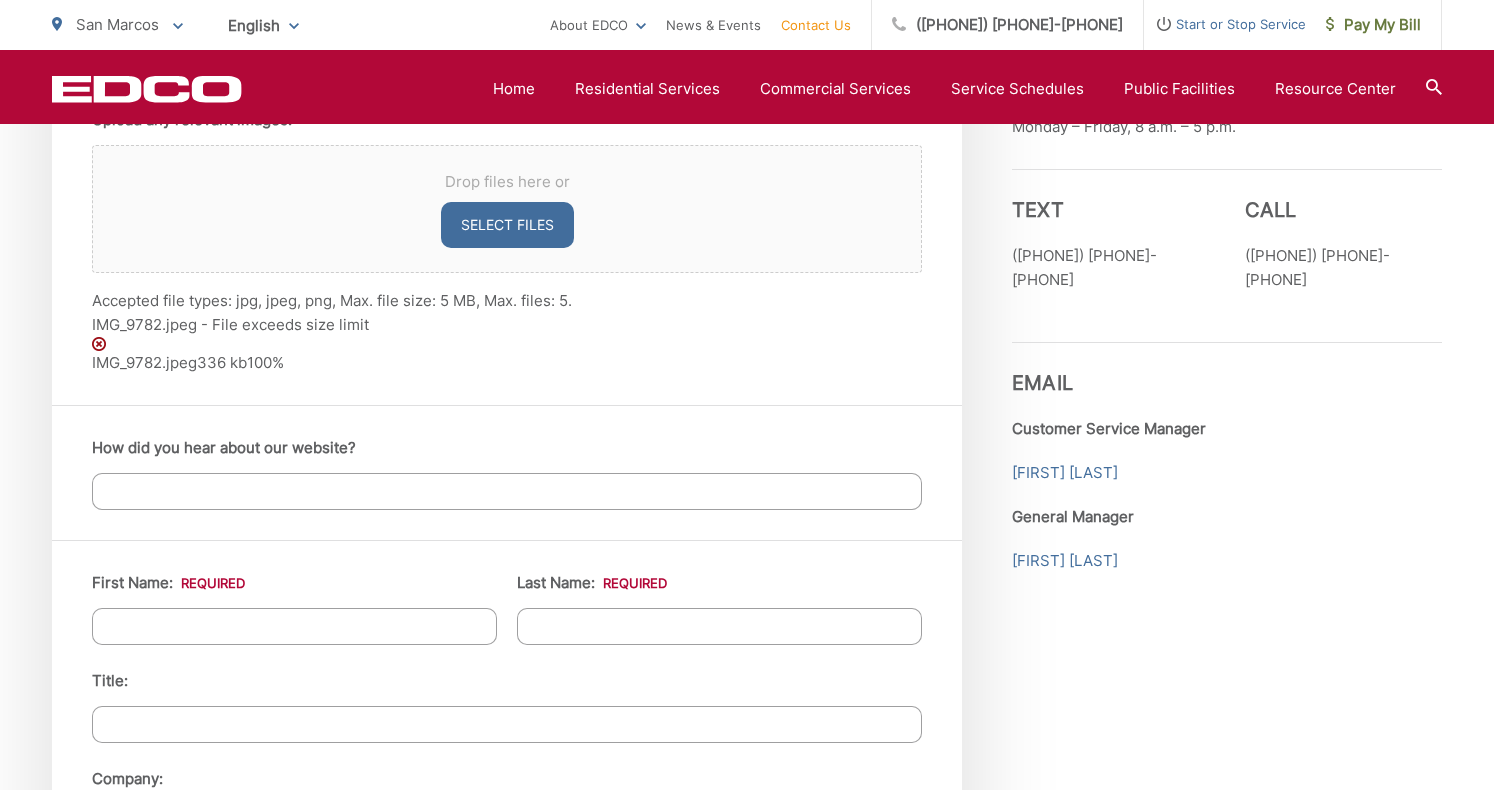 scroll, scrollTop: 1528, scrollLeft: 0, axis: vertical 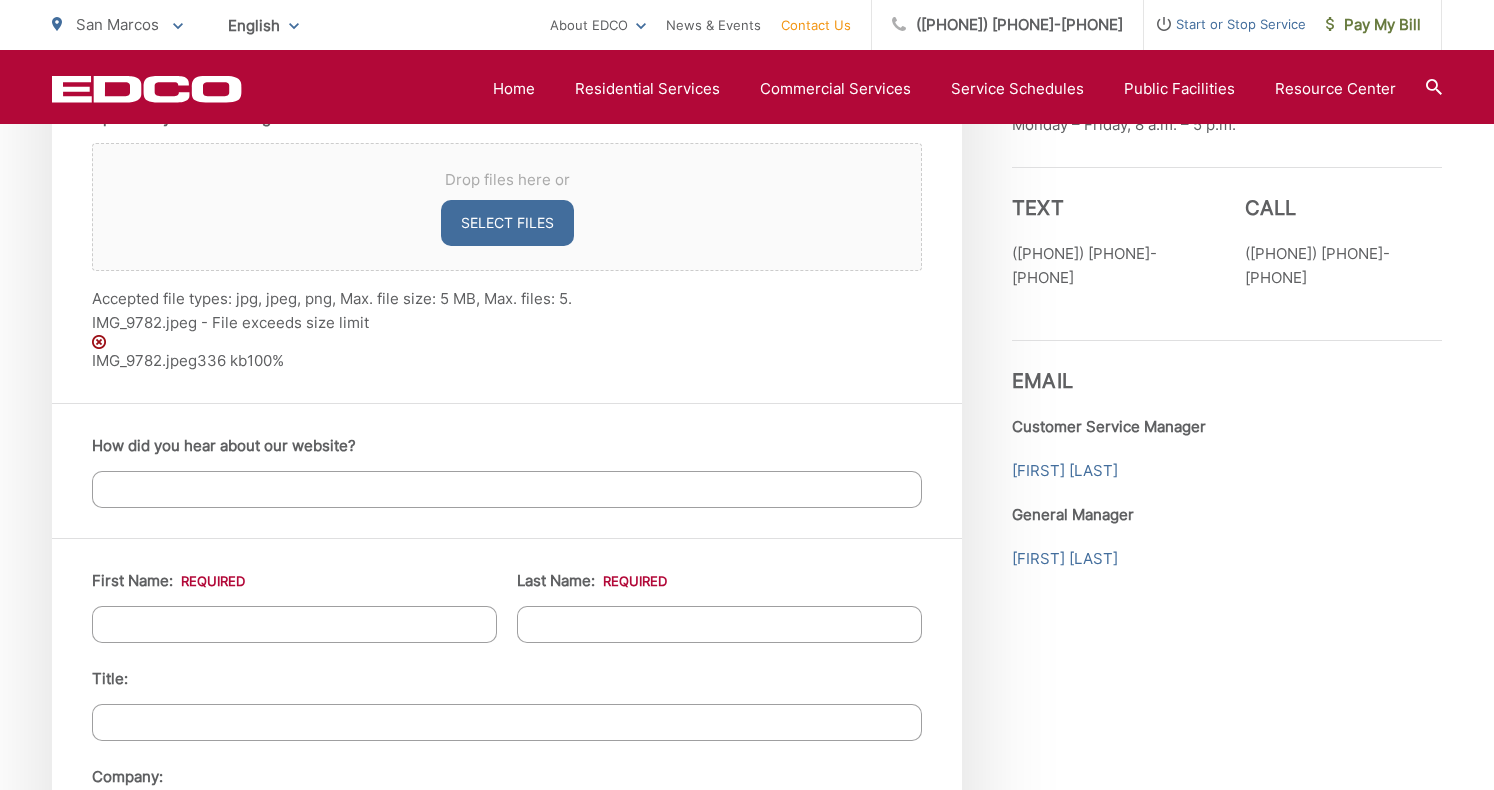 click on "How did you hear about our website?" at bounding box center (507, 489) 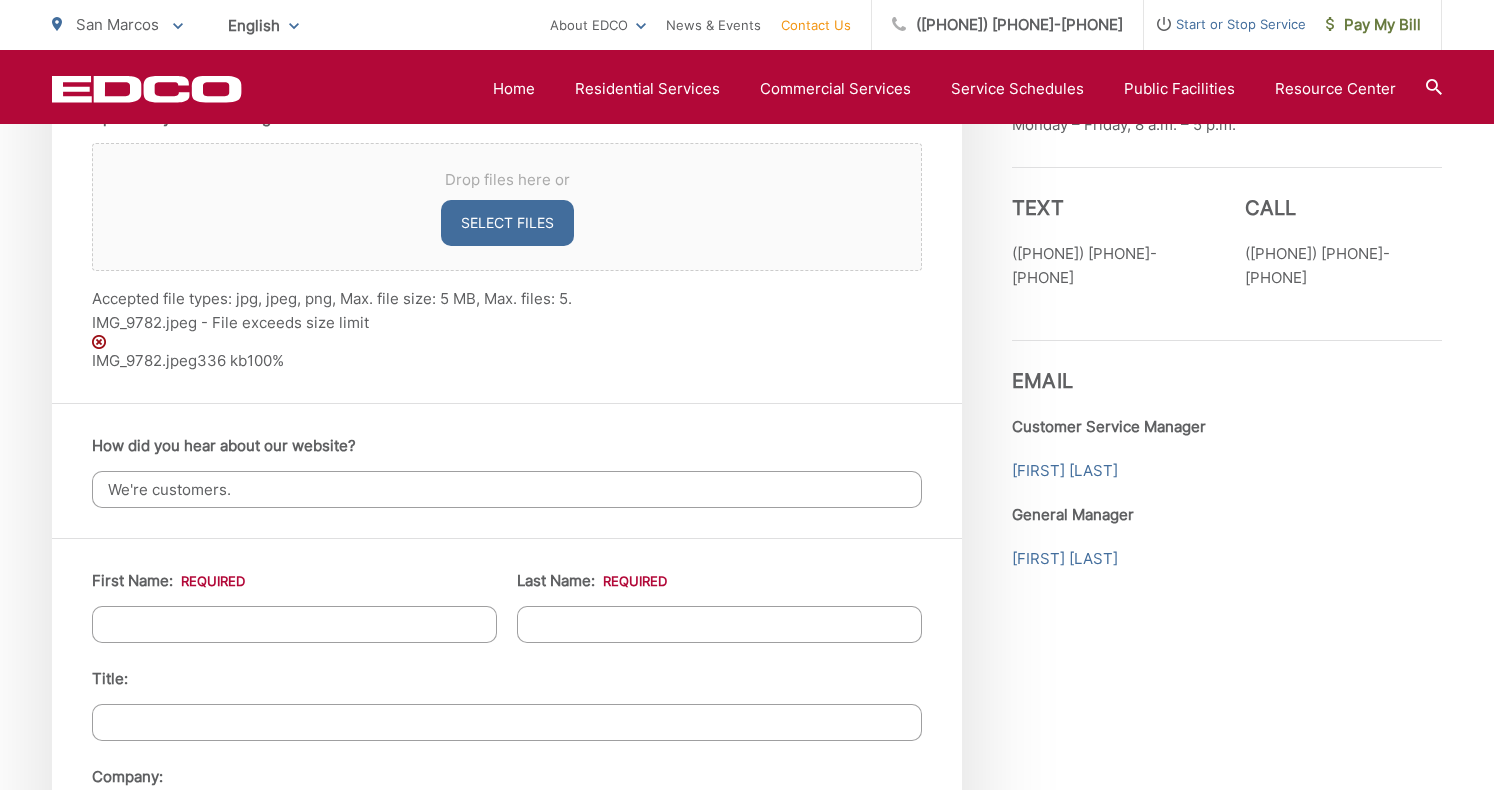 type on "We're customers." 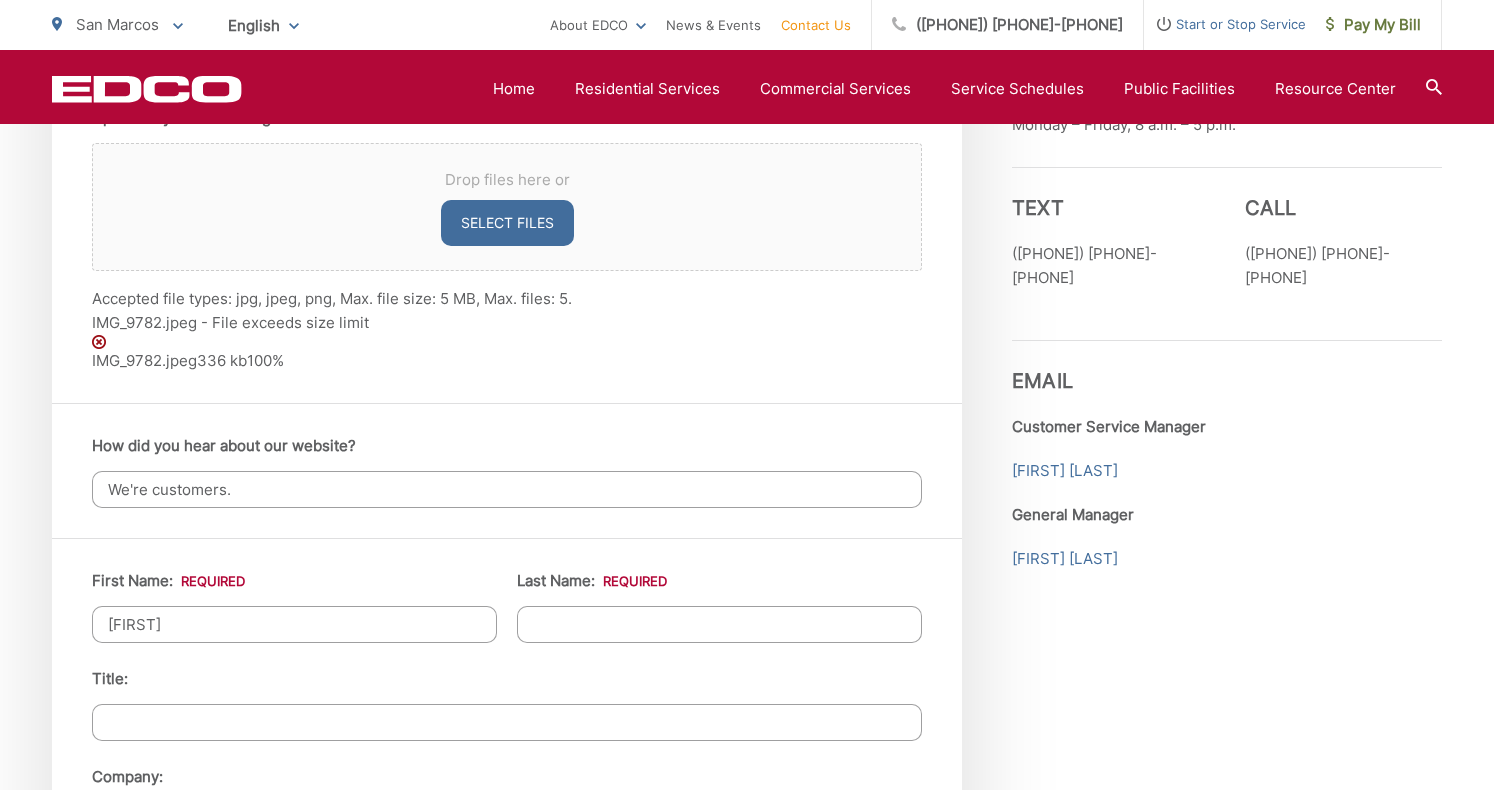 type on "[FIRST]" 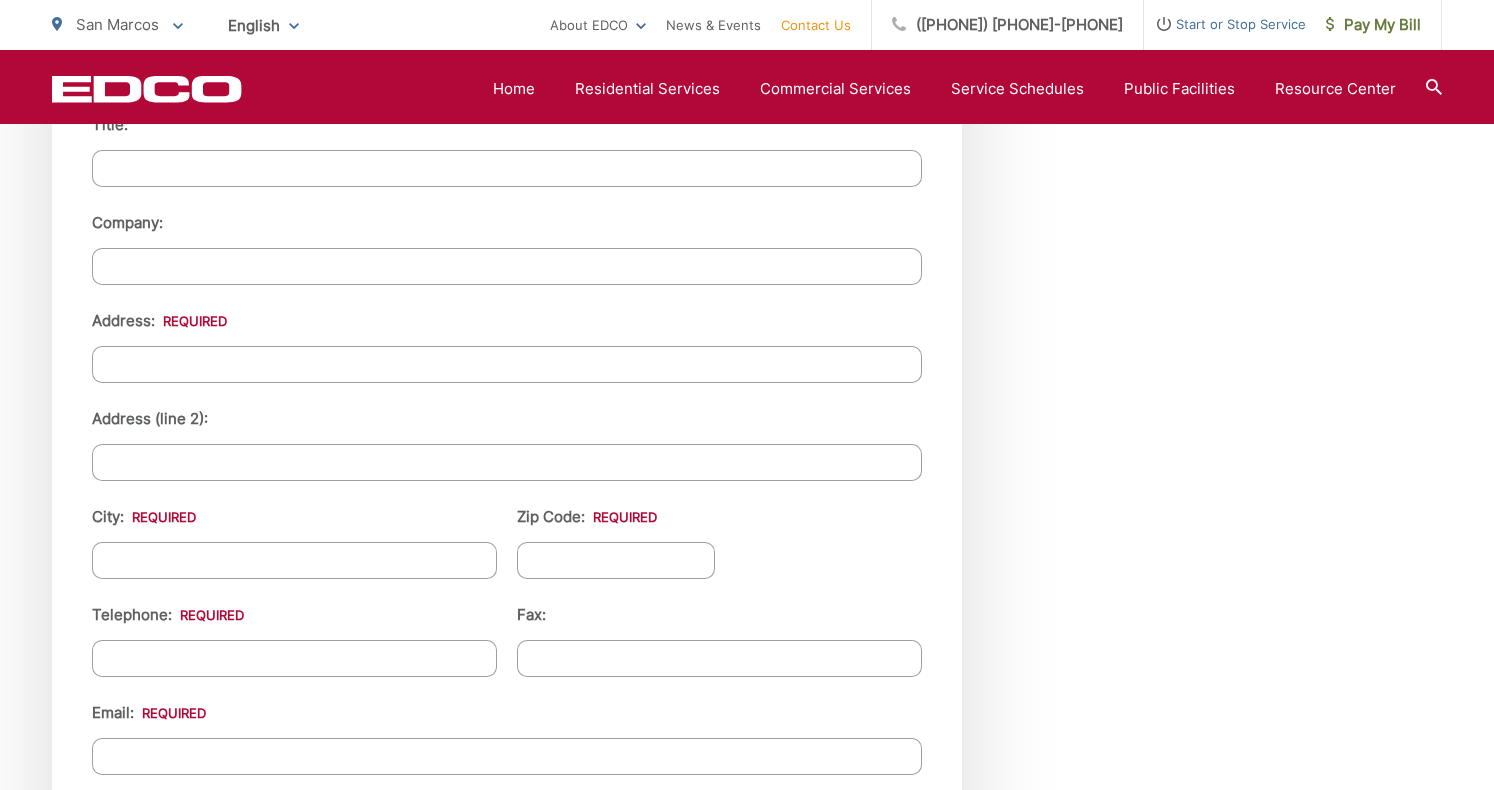 scroll, scrollTop: 2091, scrollLeft: 0, axis: vertical 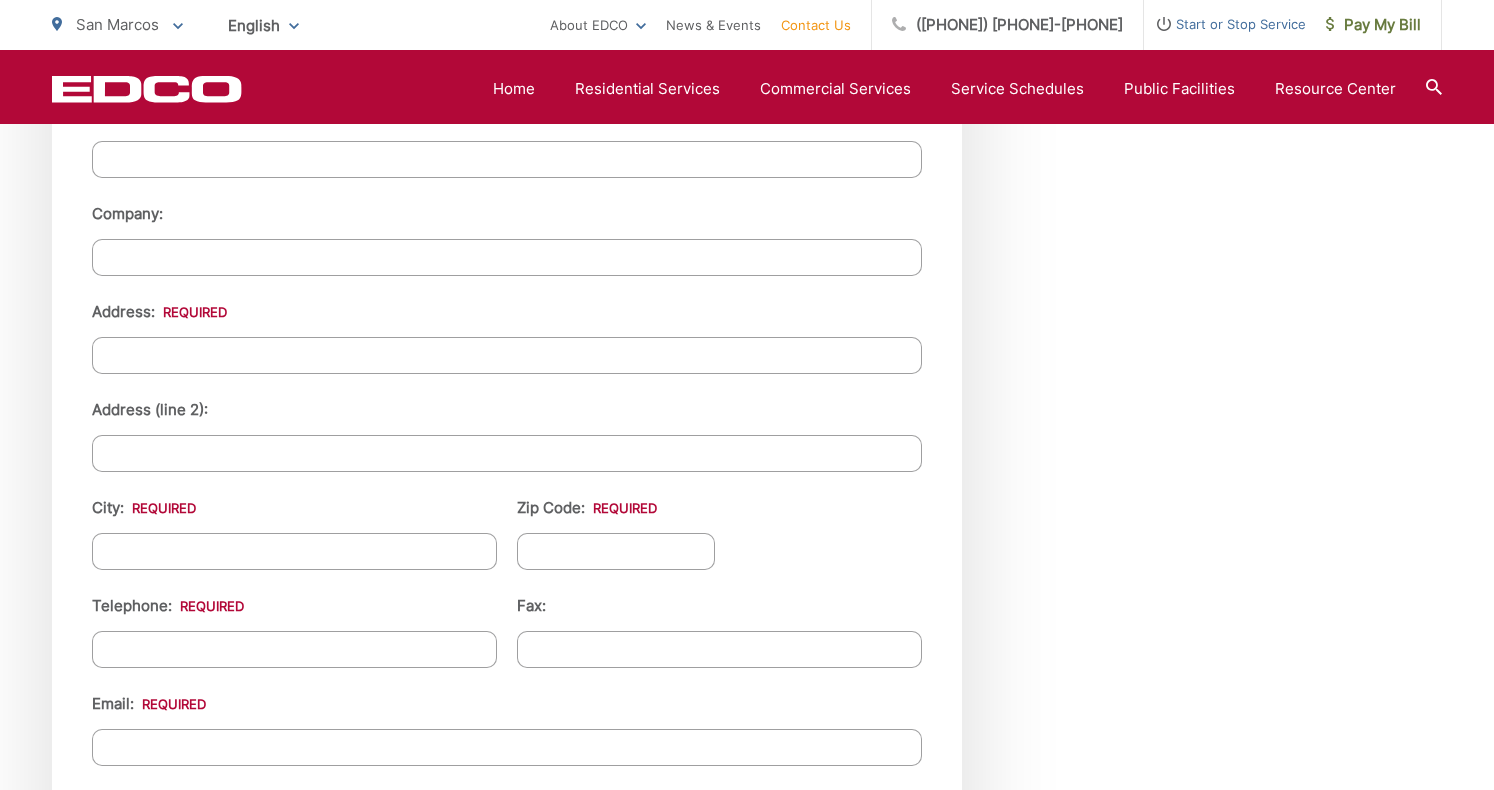 type on "[FIRST]" 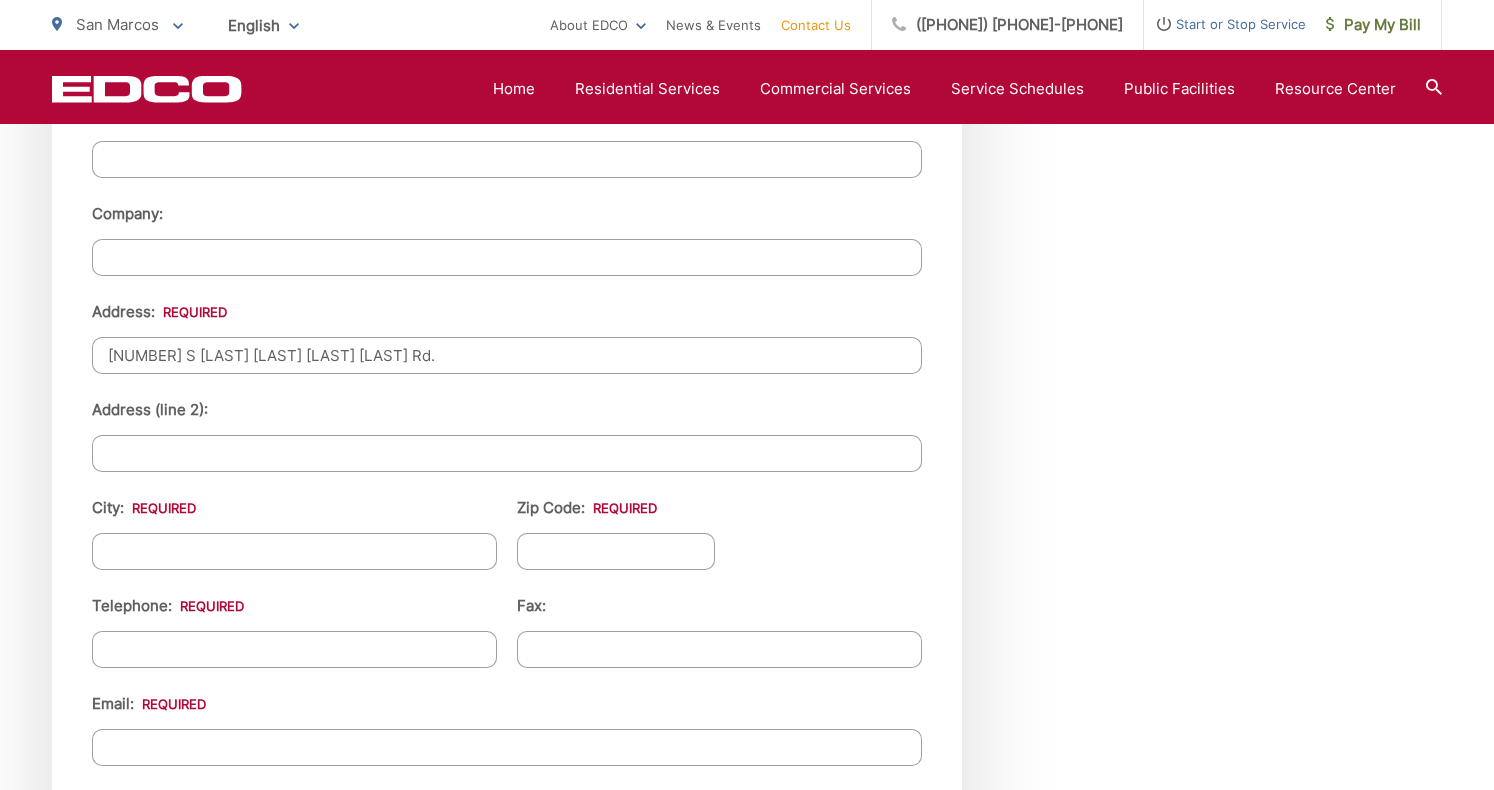 type on "[NUMBER] S [LAST] [LAST] [LAST] [LAST] Rd." 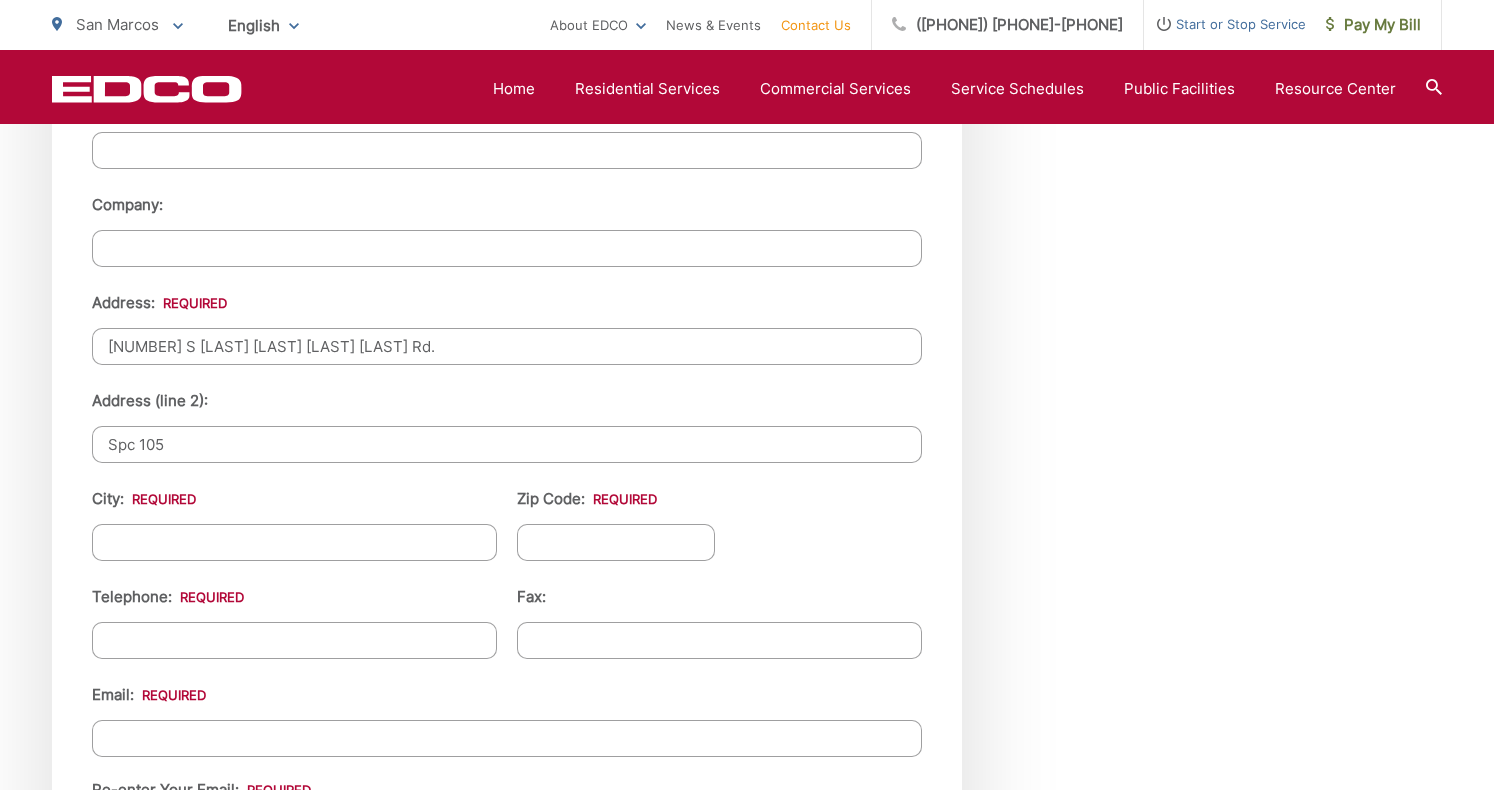 scroll, scrollTop: 2163, scrollLeft: 0, axis: vertical 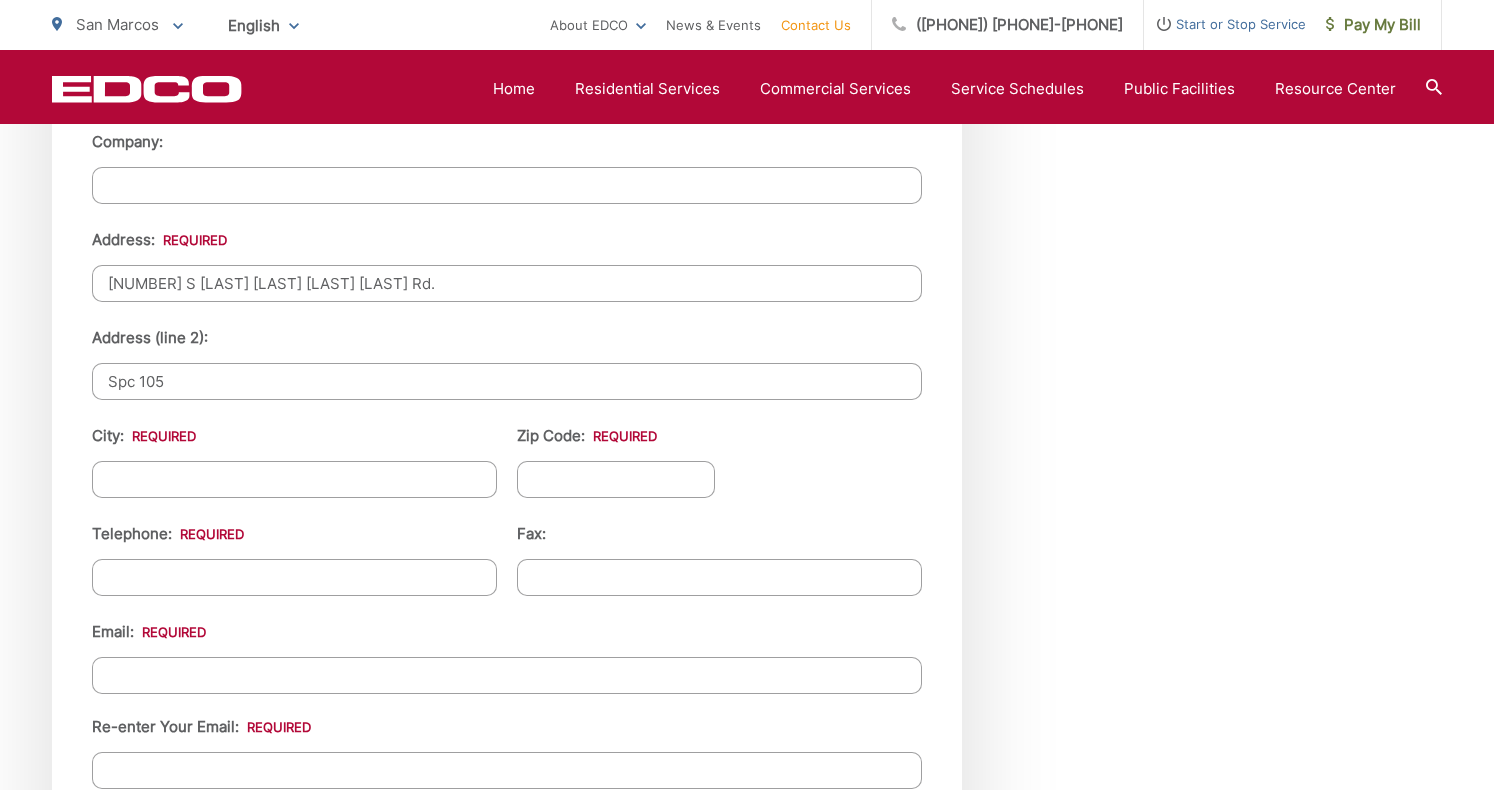 type on "Spc 105" 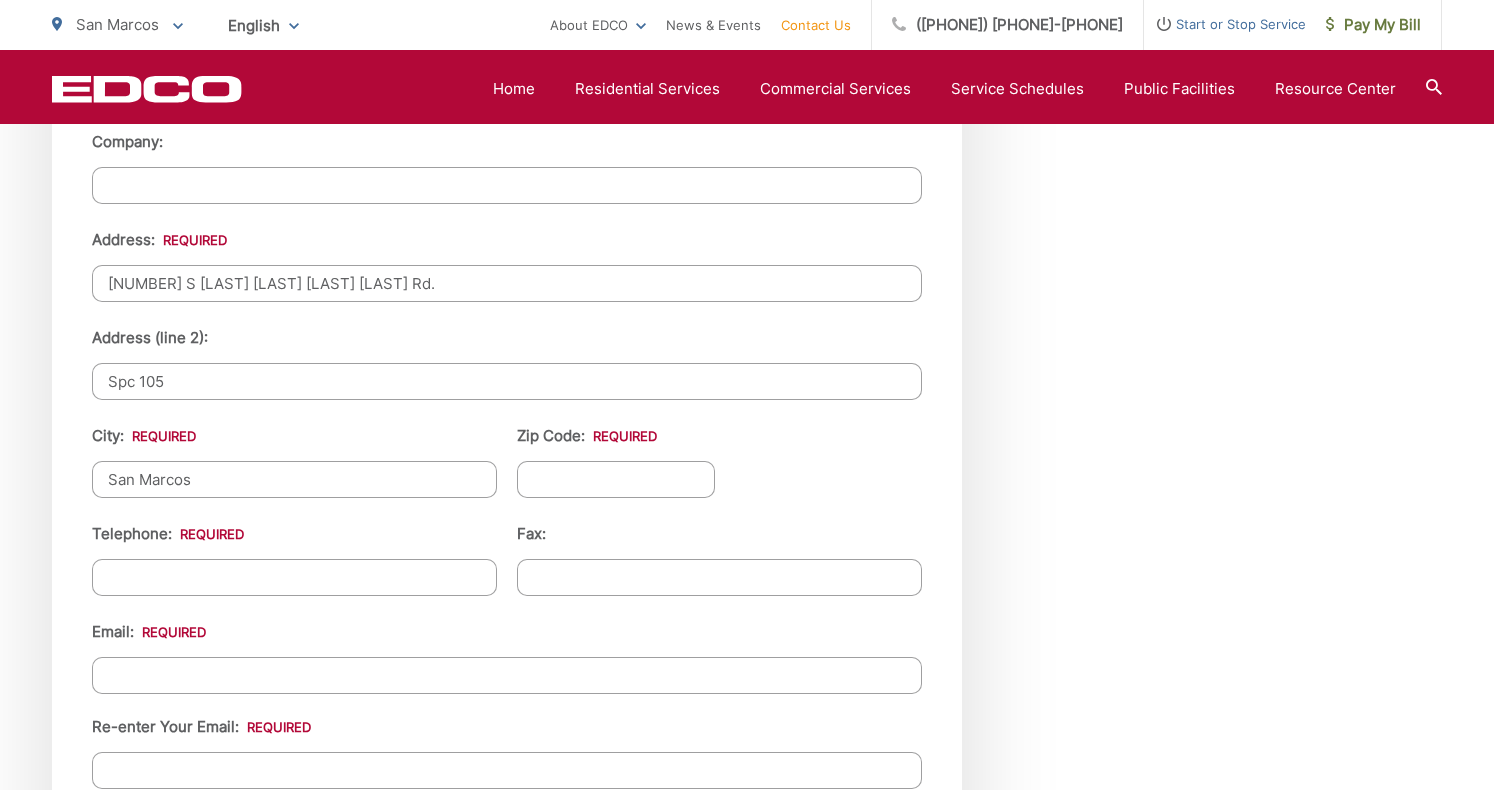 type on "San Marcos" 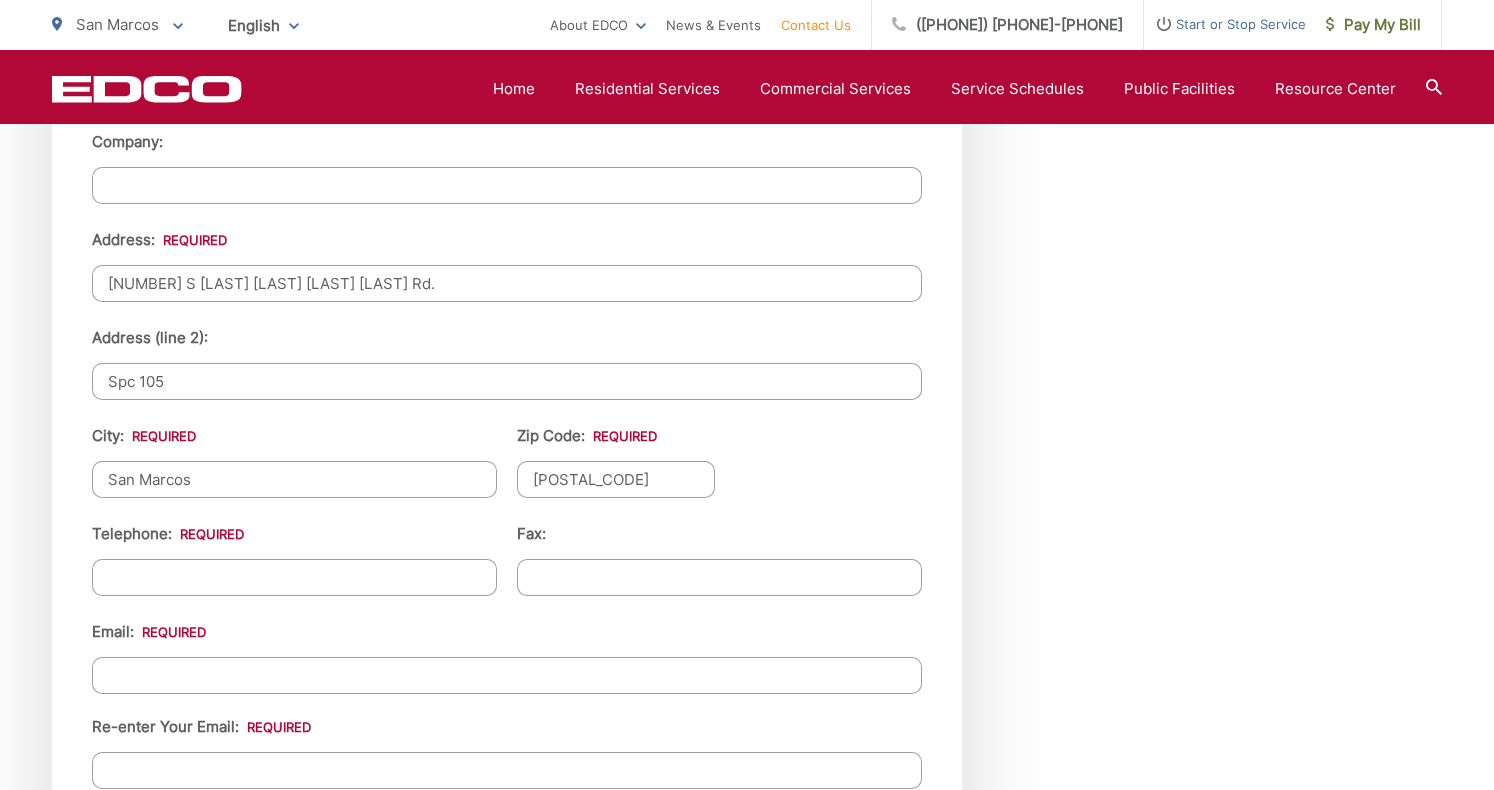 type on "[POSTAL_CODE]" 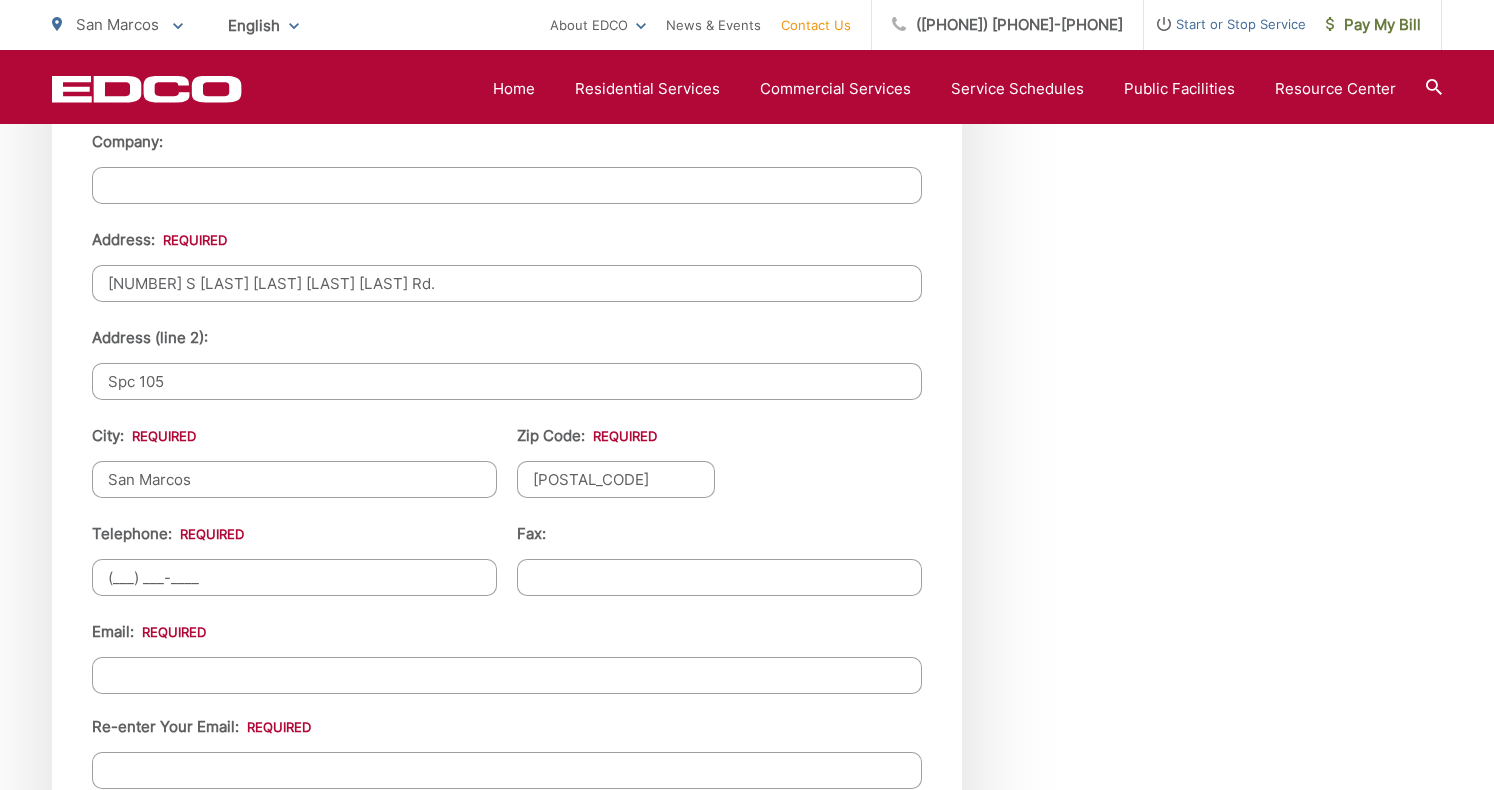 click on "(___) ___-____" at bounding box center [294, 577] 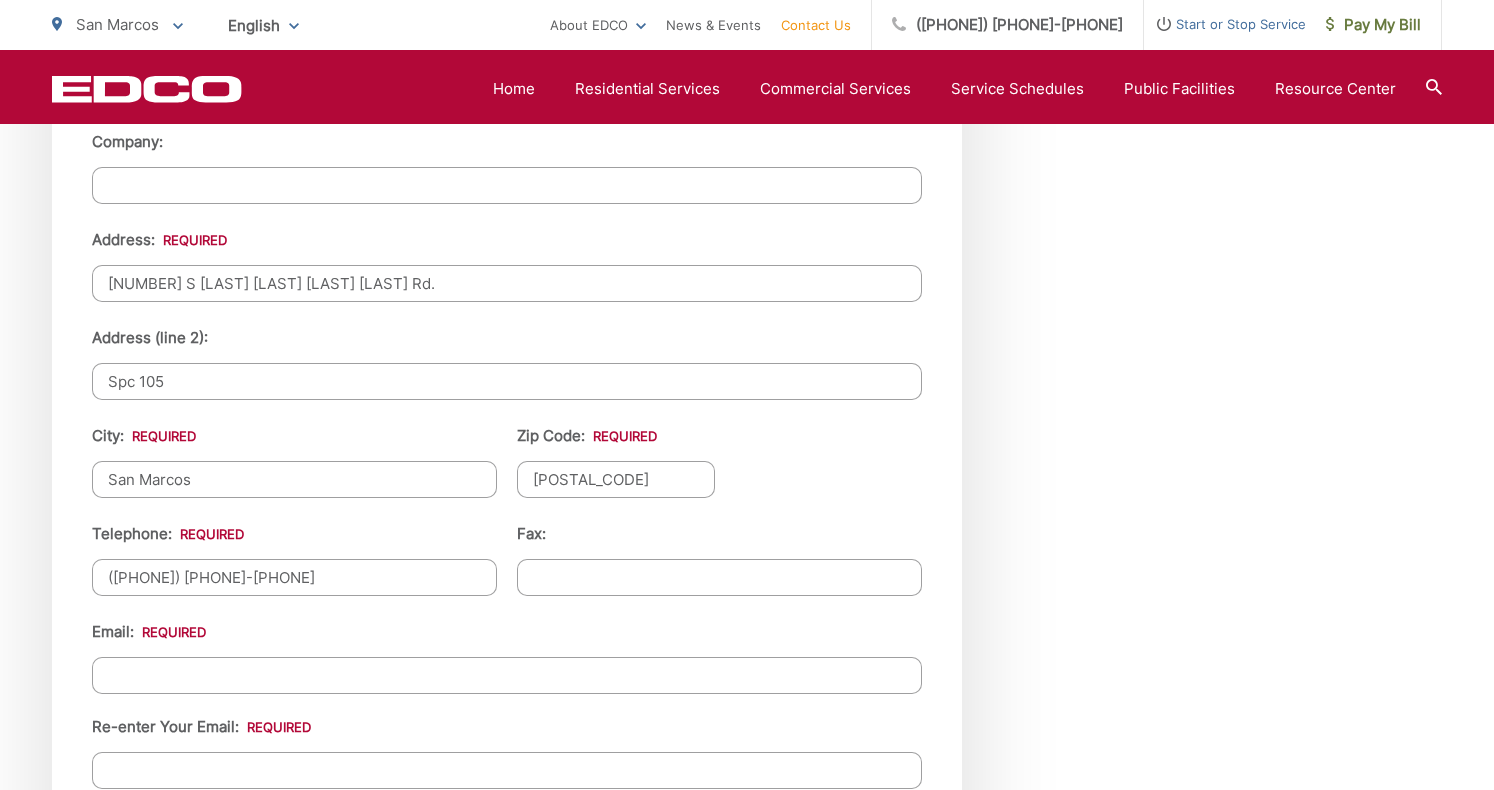 type on "([PHONE]) [PHONE]-[PHONE]" 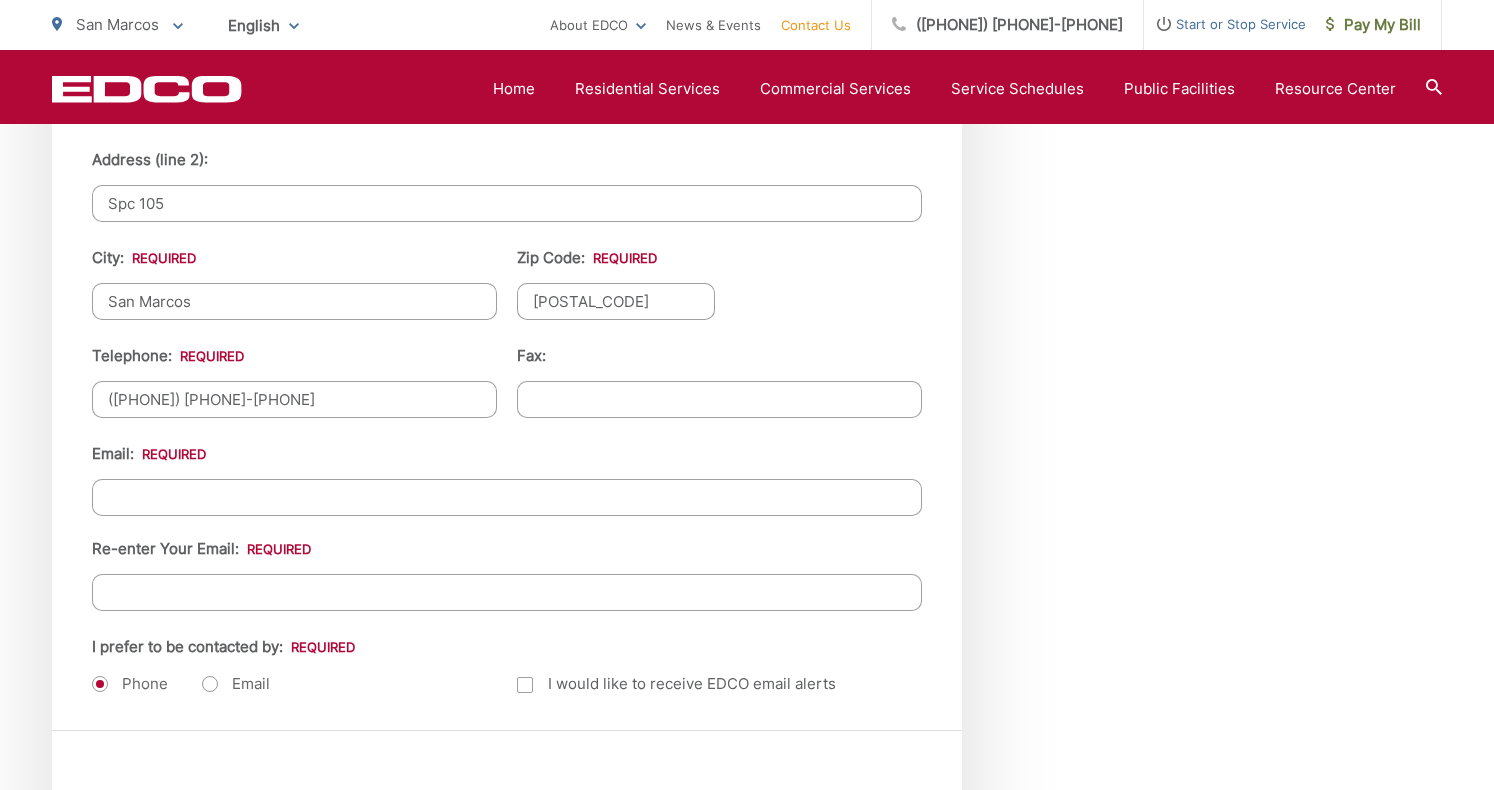 scroll, scrollTop: 2389, scrollLeft: 0, axis: vertical 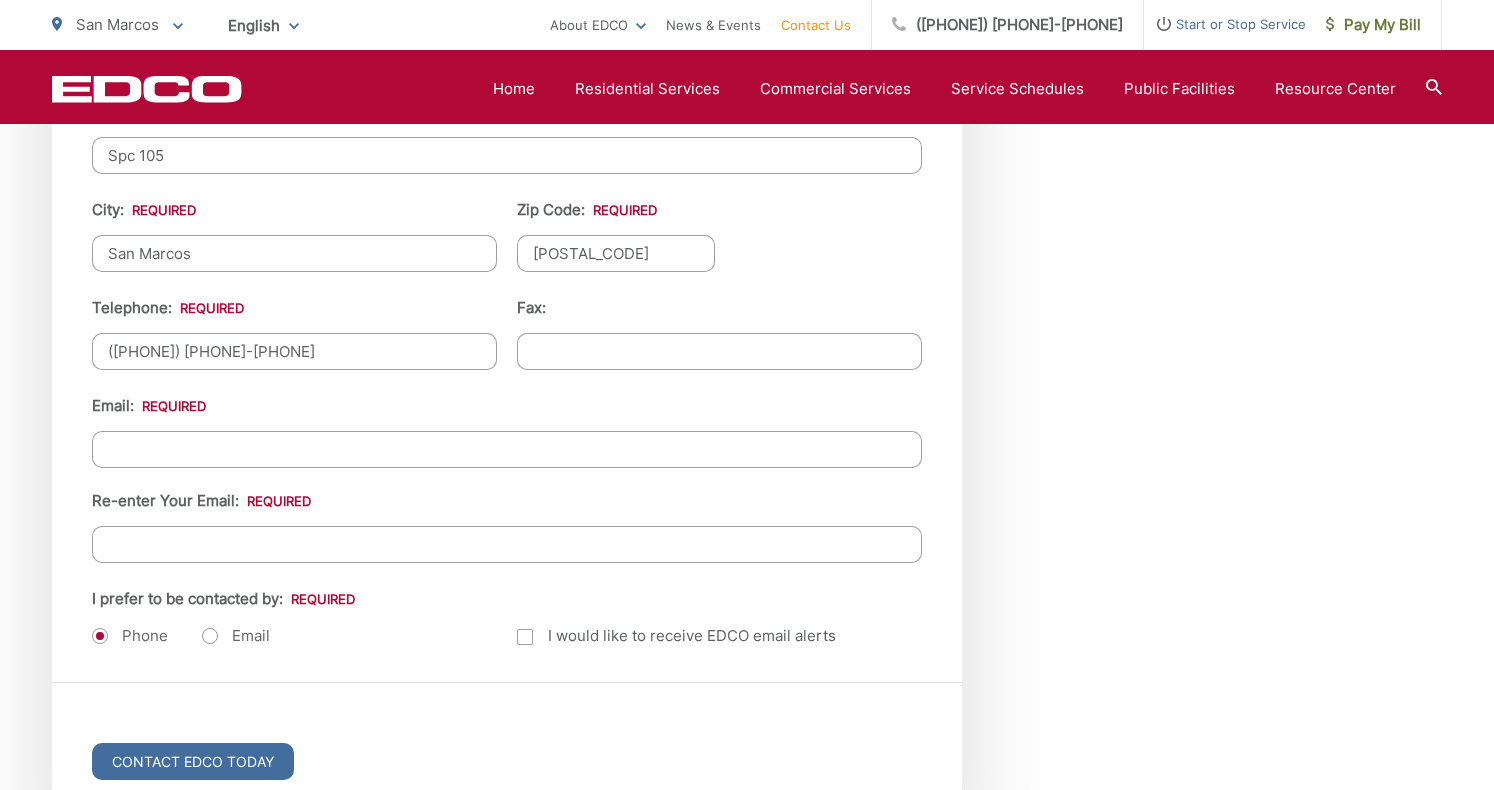 click on "Email *" at bounding box center [507, 449] 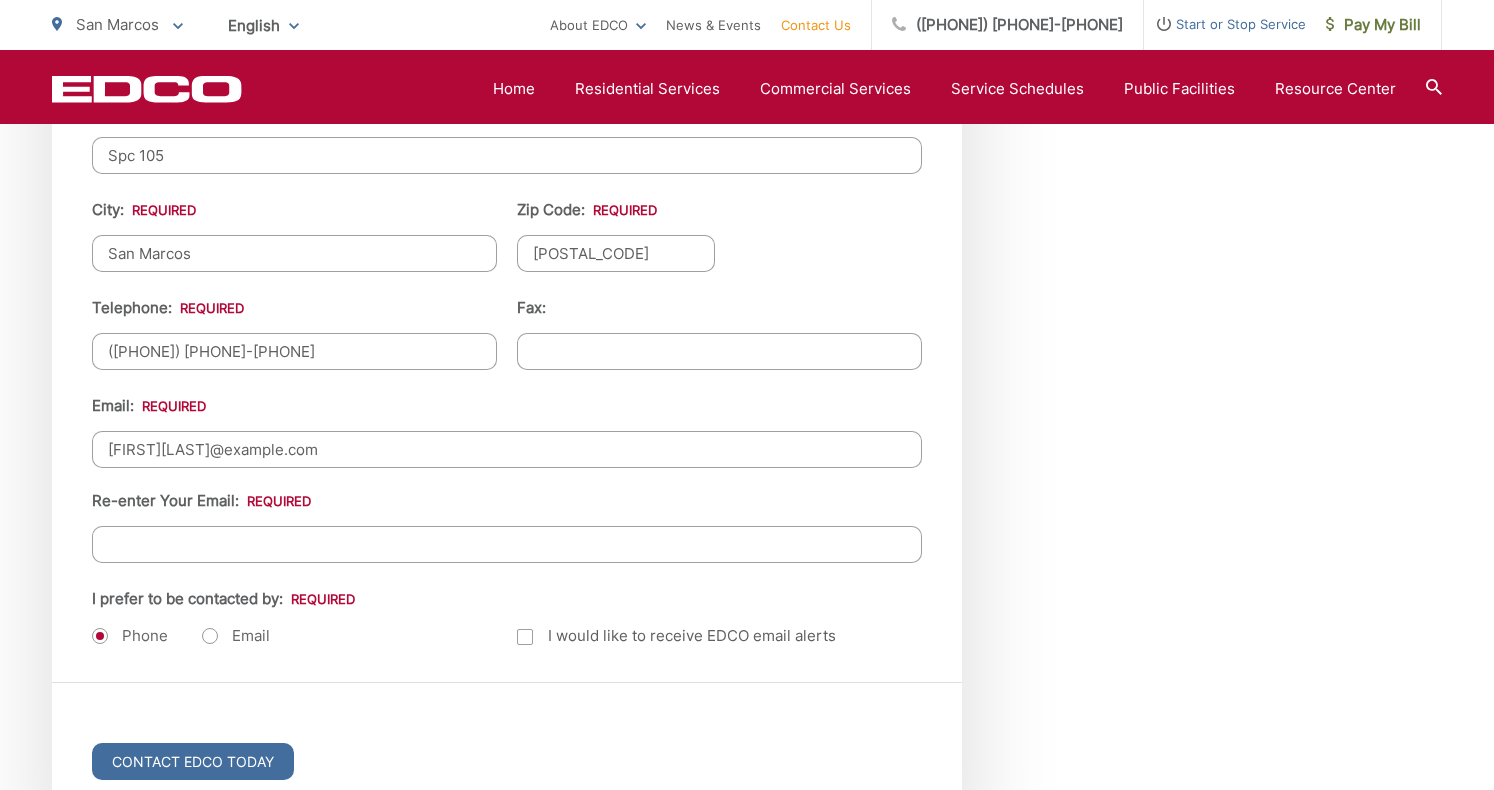 type on "[FIRST][LAST]@example.com" 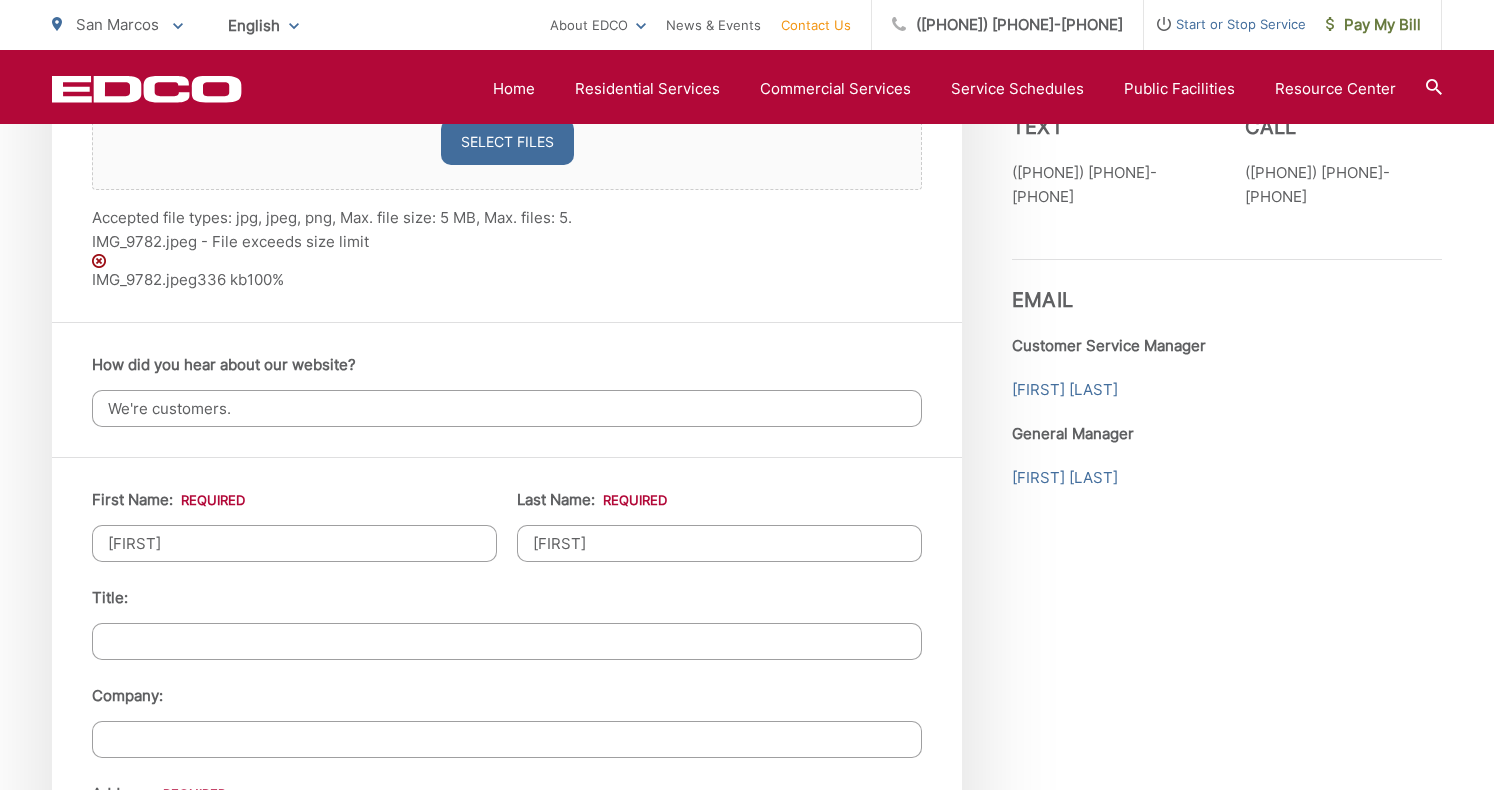 scroll, scrollTop: 1610, scrollLeft: 0, axis: vertical 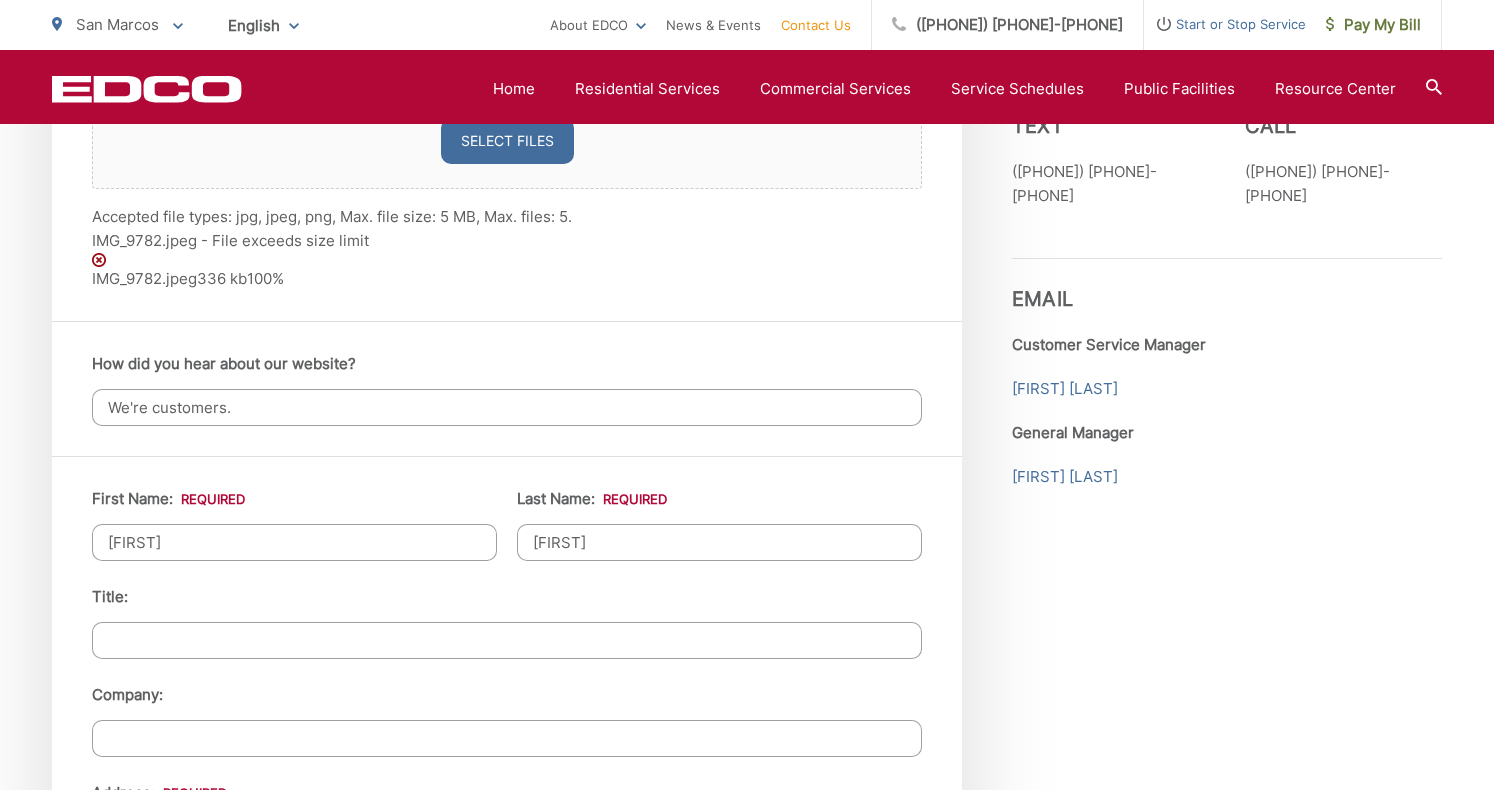 type on "[FIRST][LAST]@example.com" 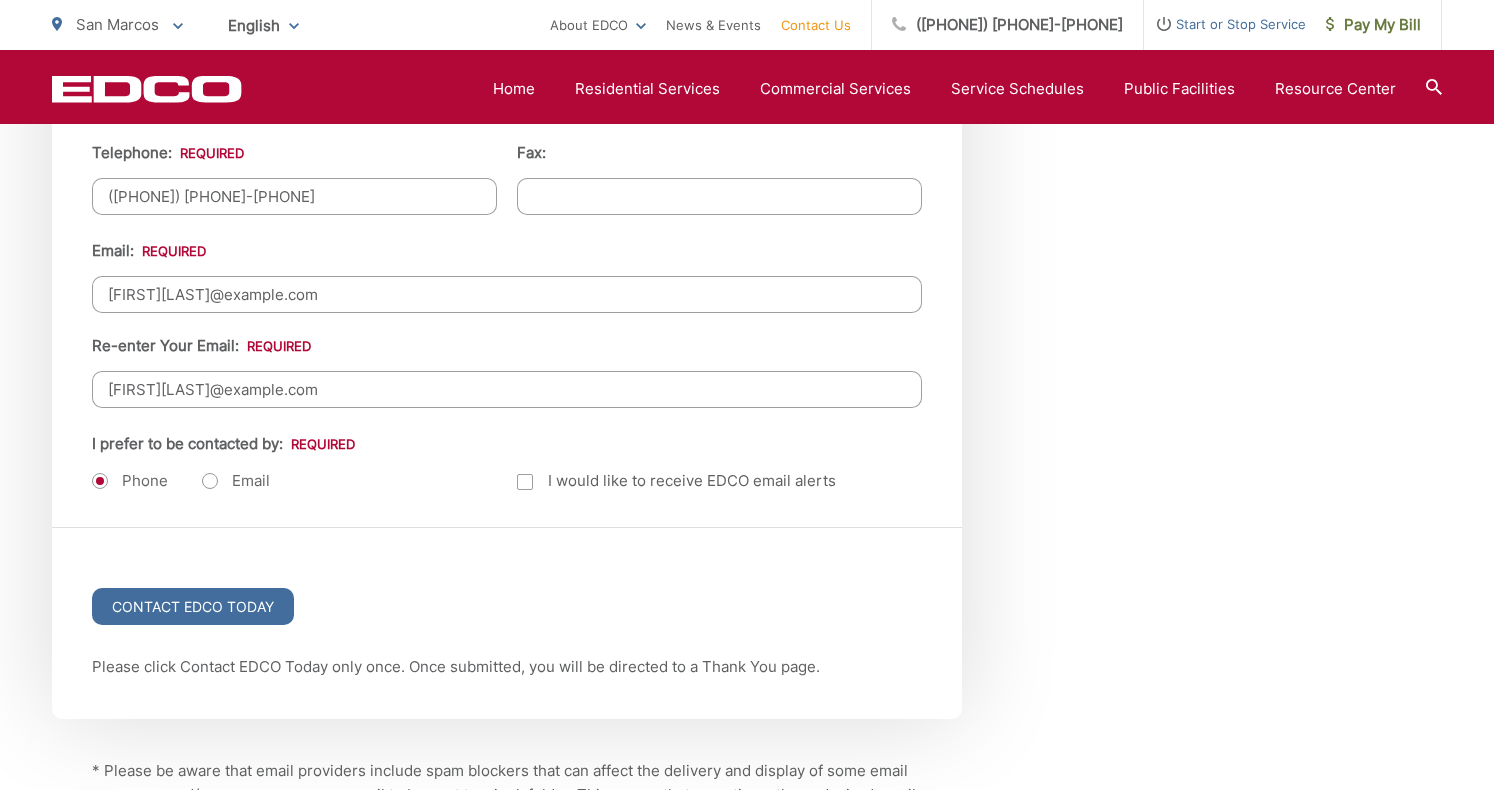 scroll, scrollTop: 2564, scrollLeft: 0, axis: vertical 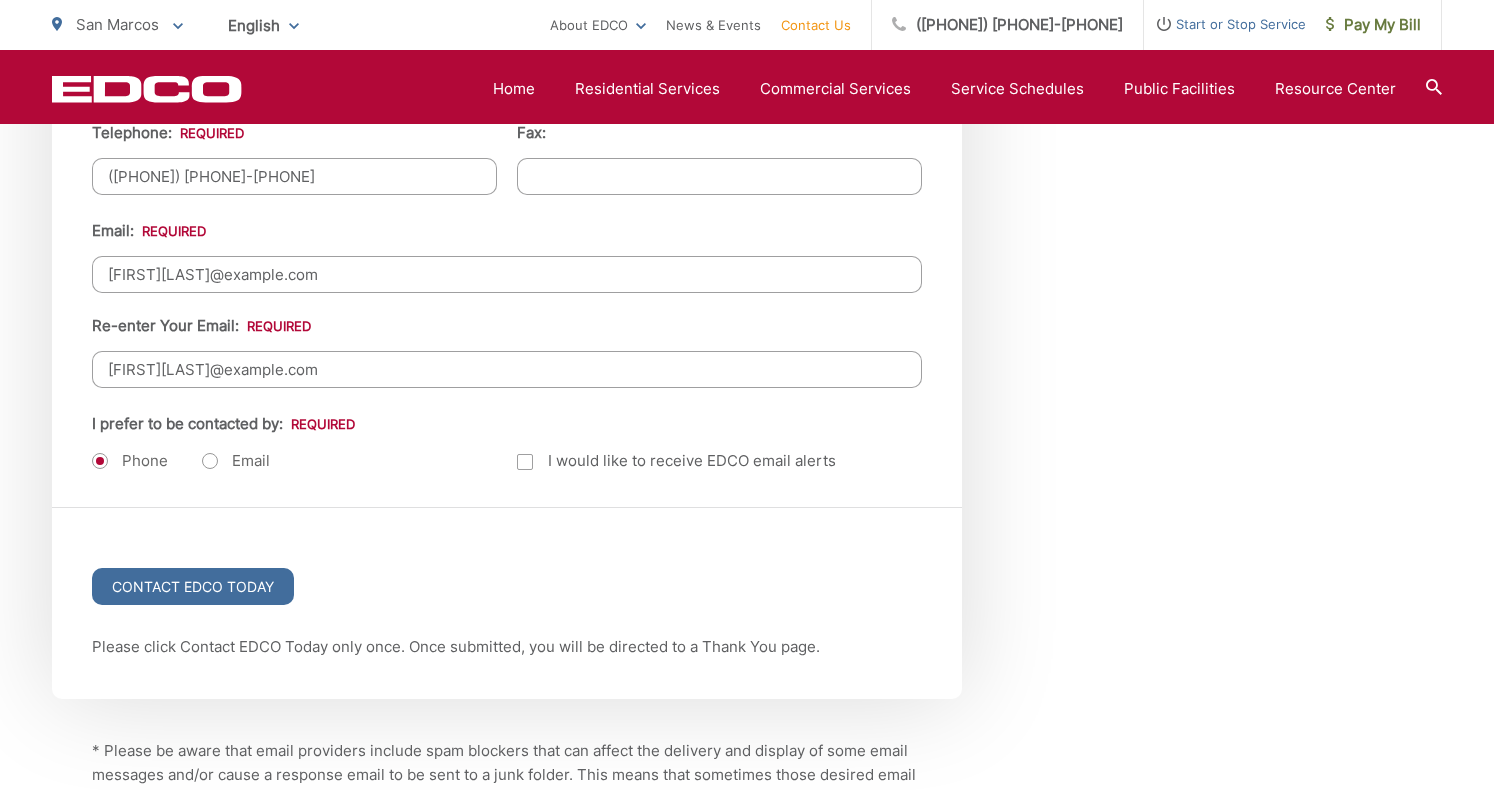 click on "Email" at bounding box center [236, 461] 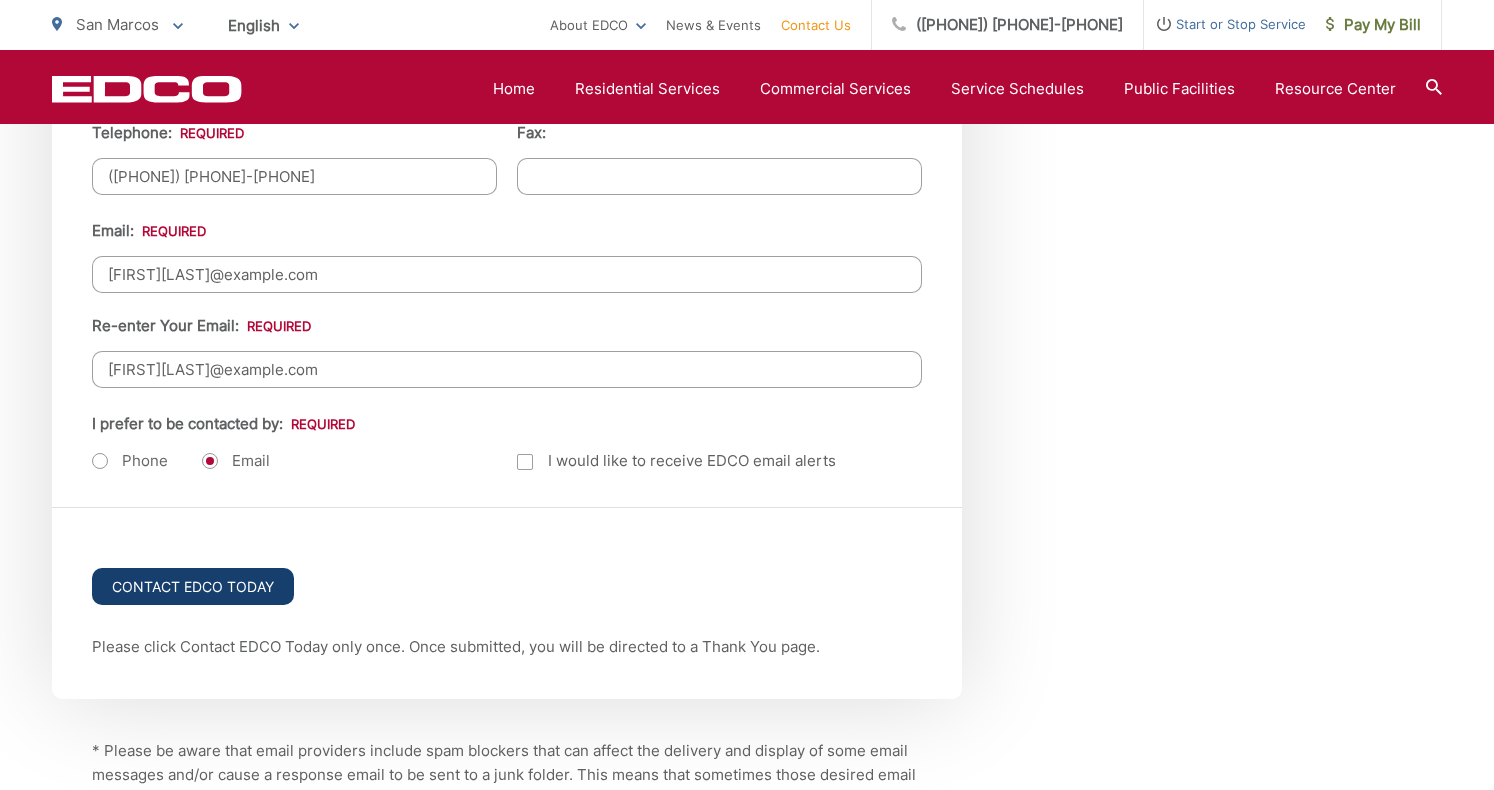 click on "Contact EDCO Today" at bounding box center (193, 586) 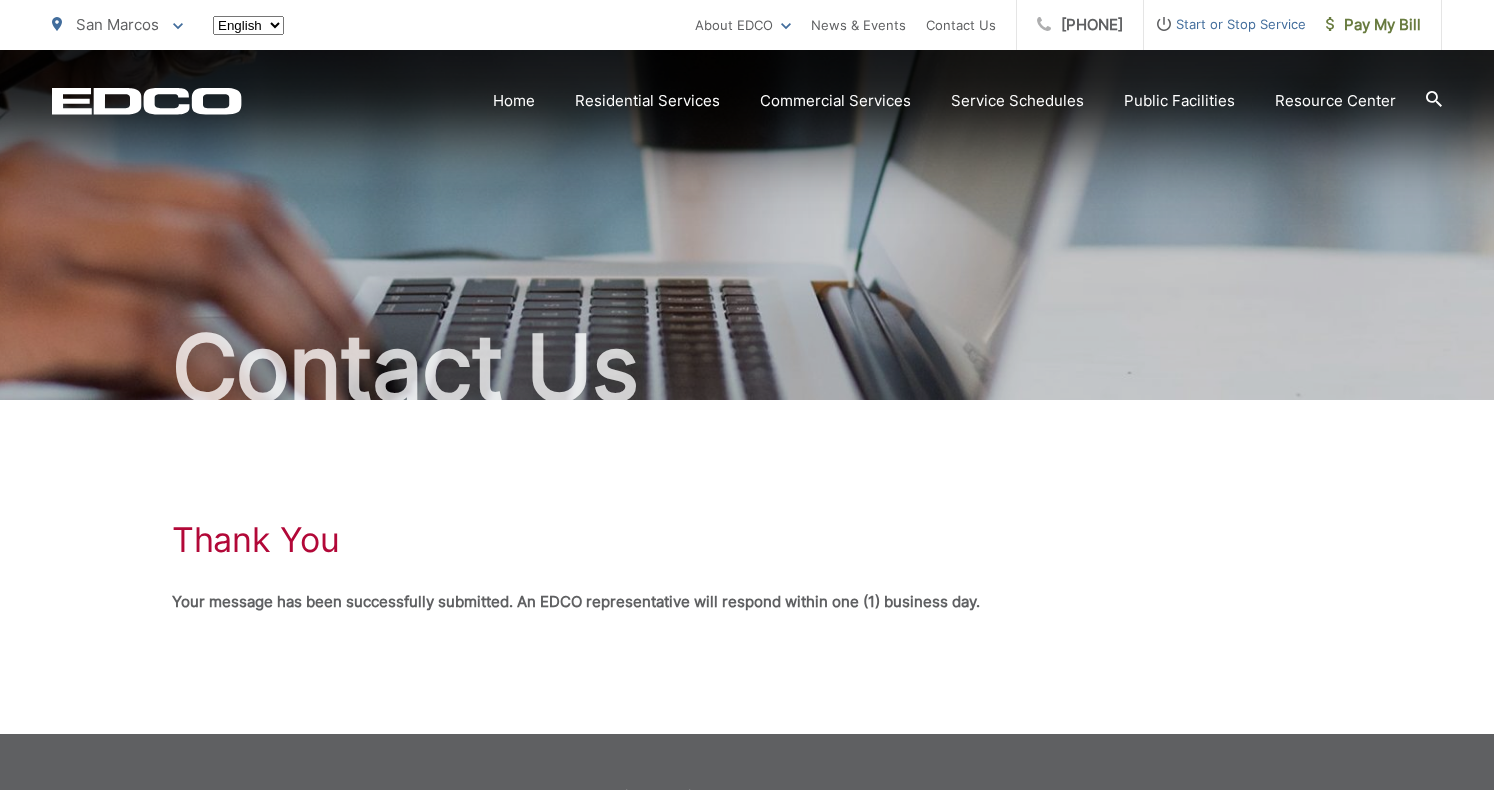 scroll, scrollTop: 0, scrollLeft: 0, axis: both 